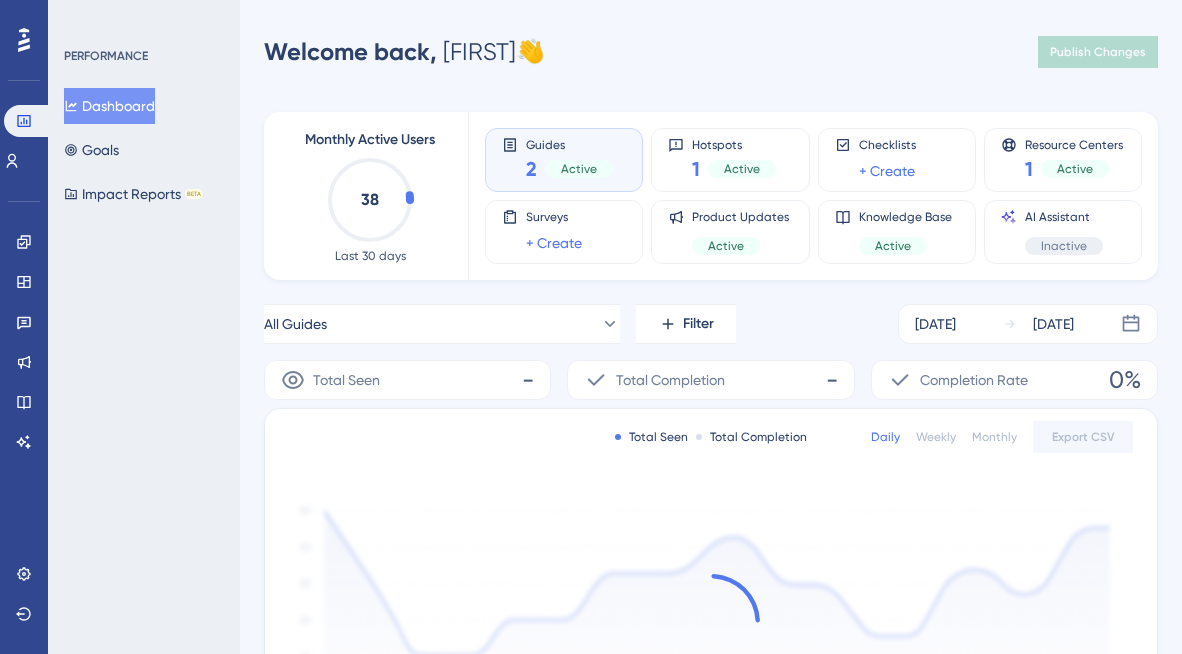 scroll, scrollTop: 0, scrollLeft: 0, axis: both 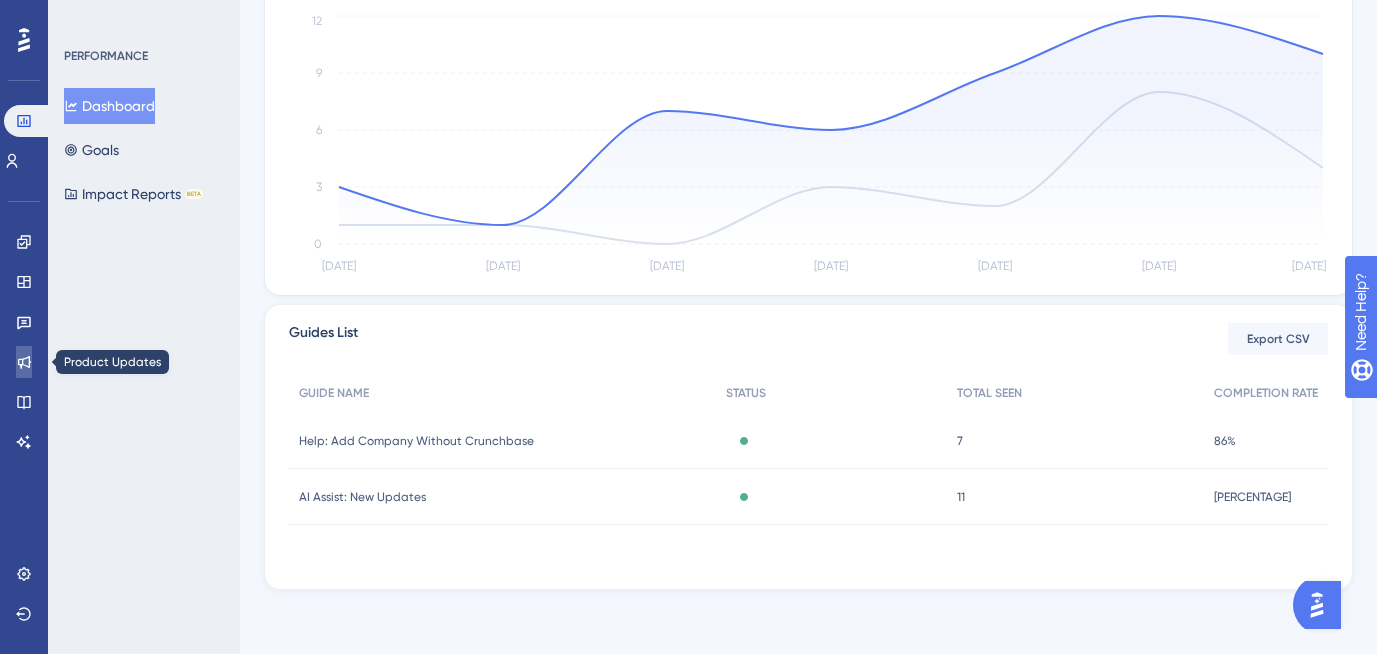 click 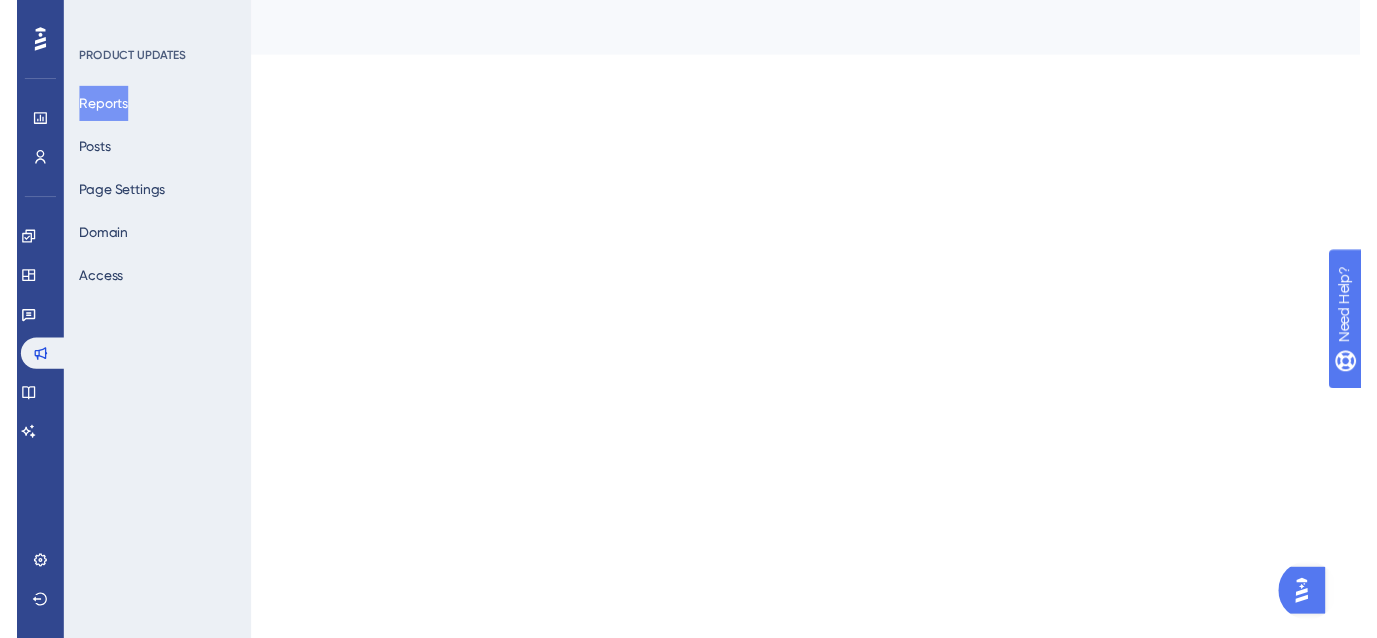 scroll, scrollTop: 0, scrollLeft: 0, axis: both 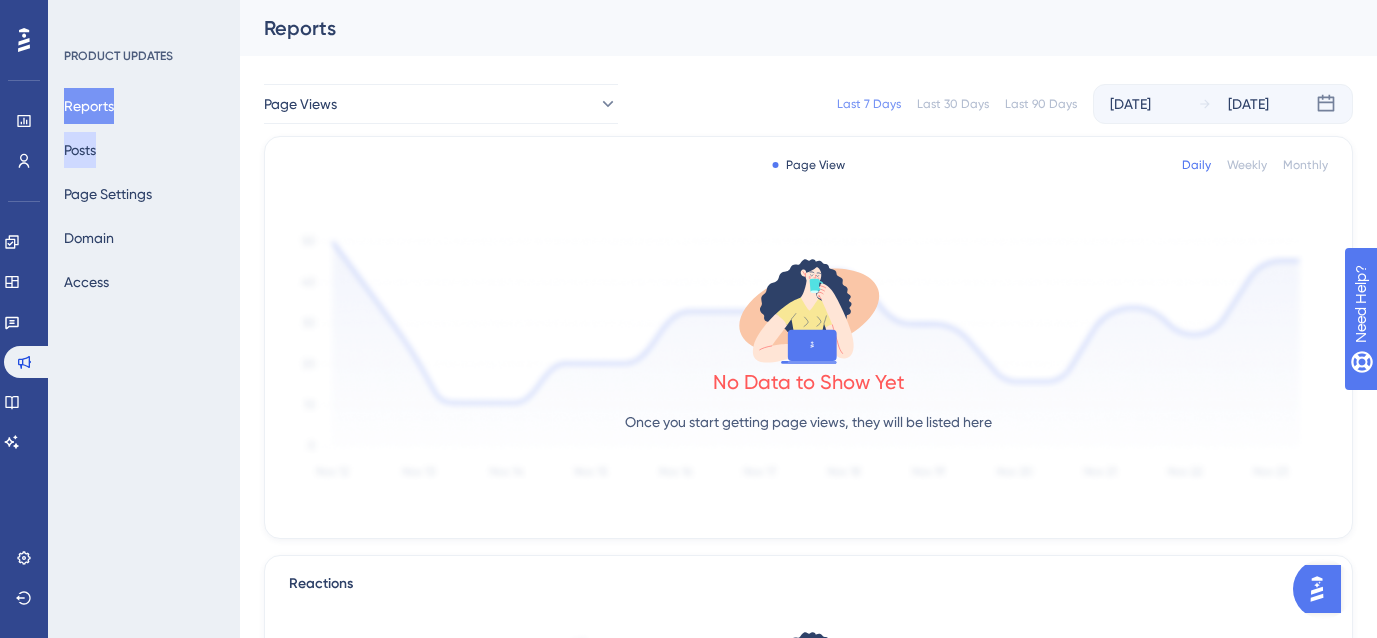 click on "Posts" at bounding box center [80, 150] 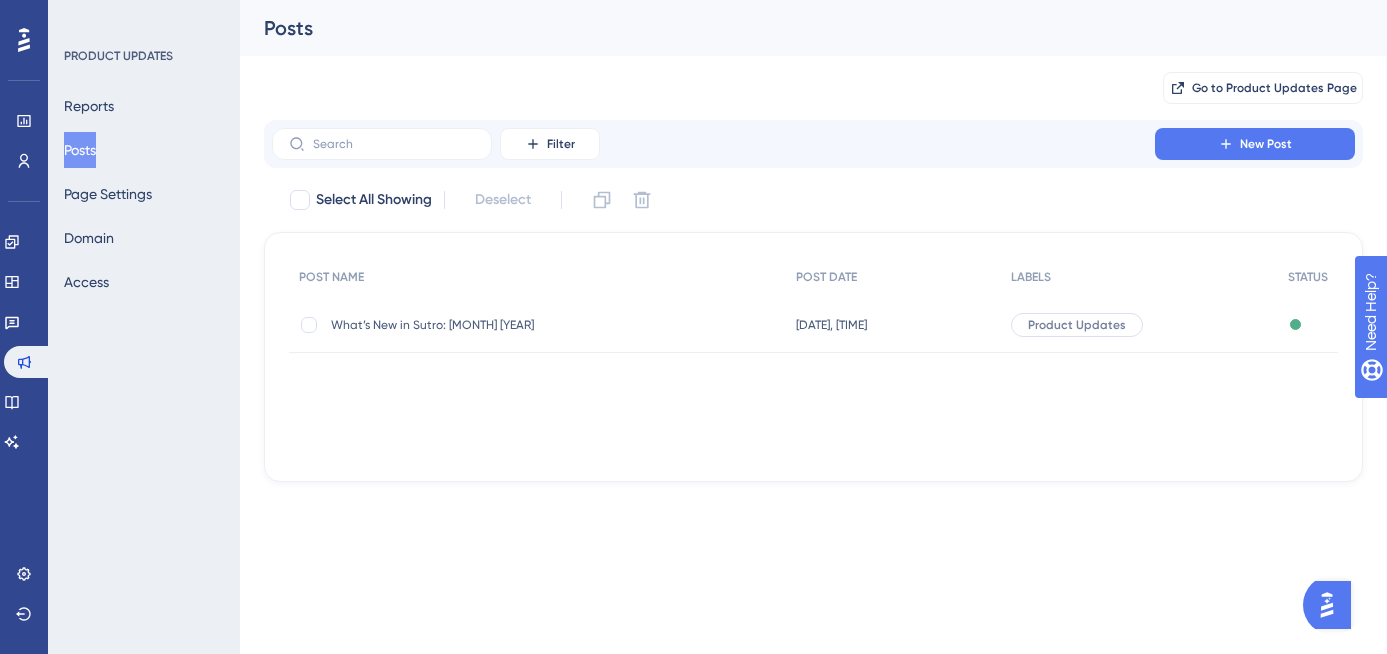 click on "What’s New in Sutro: [DATE]" at bounding box center (491, 325) 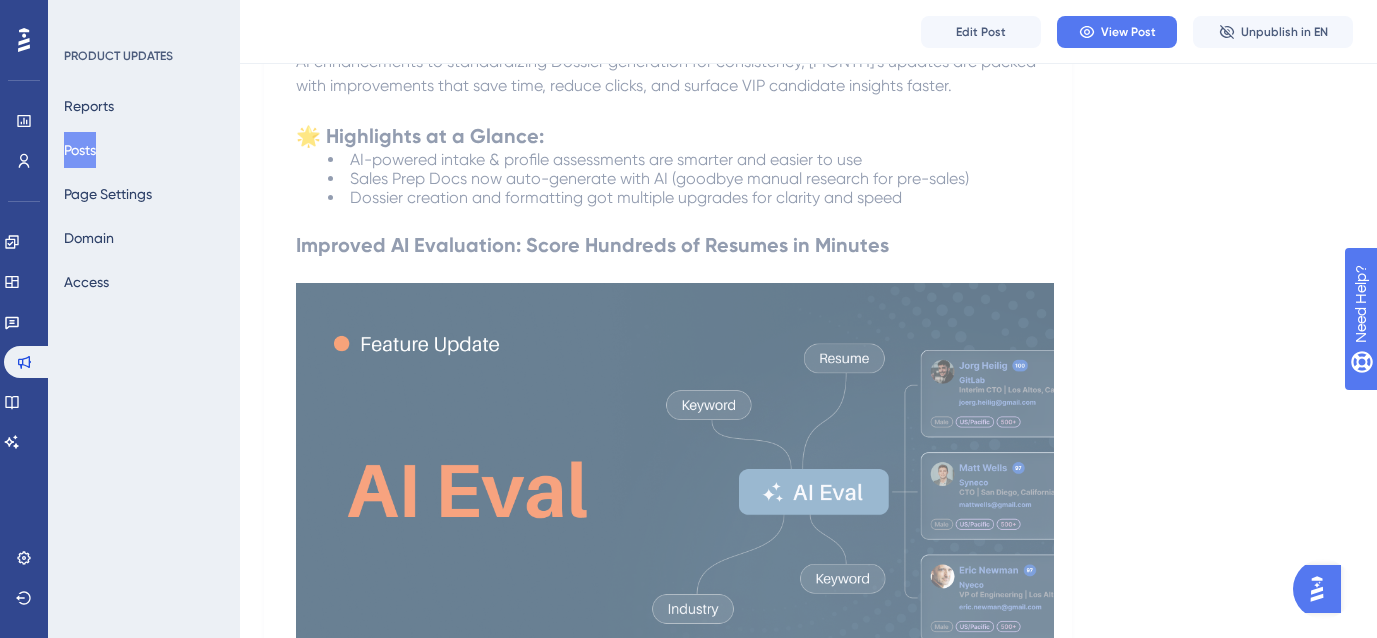 scroll, scrollTop: 1485, scrollLeft: 0, axis: vertical 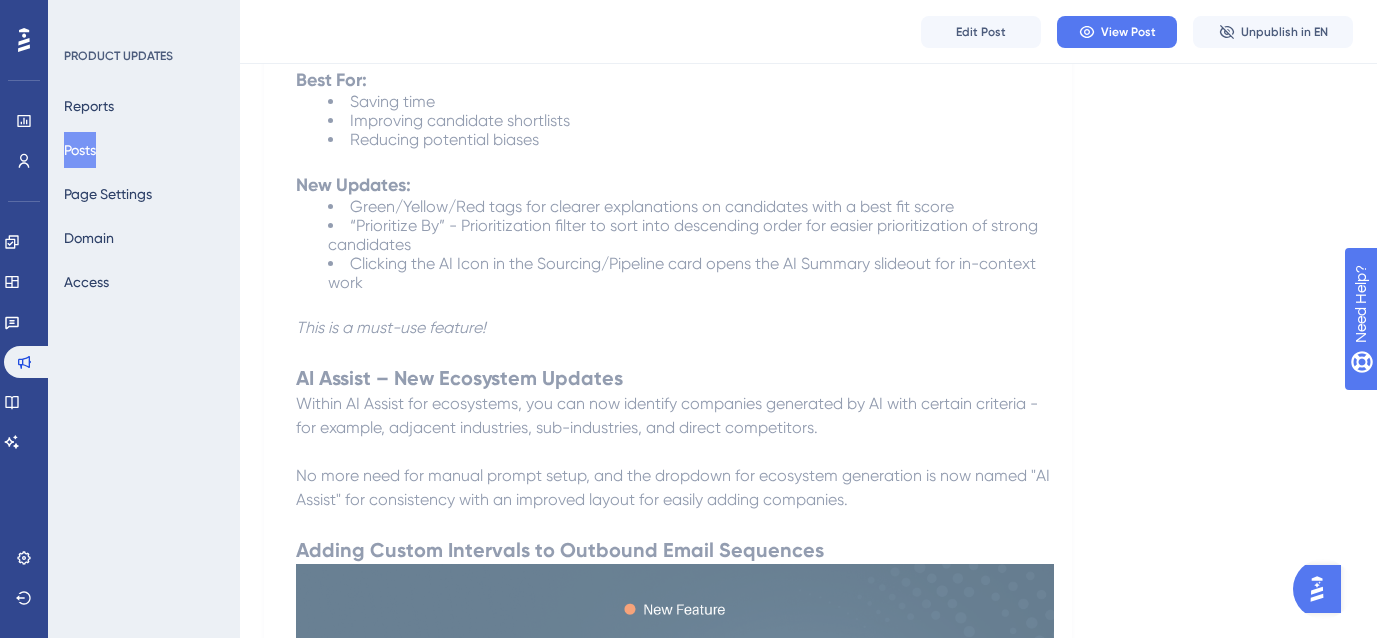 click on "AI Assist – New Ecosystem Updates" at bounding box center [459, 378] 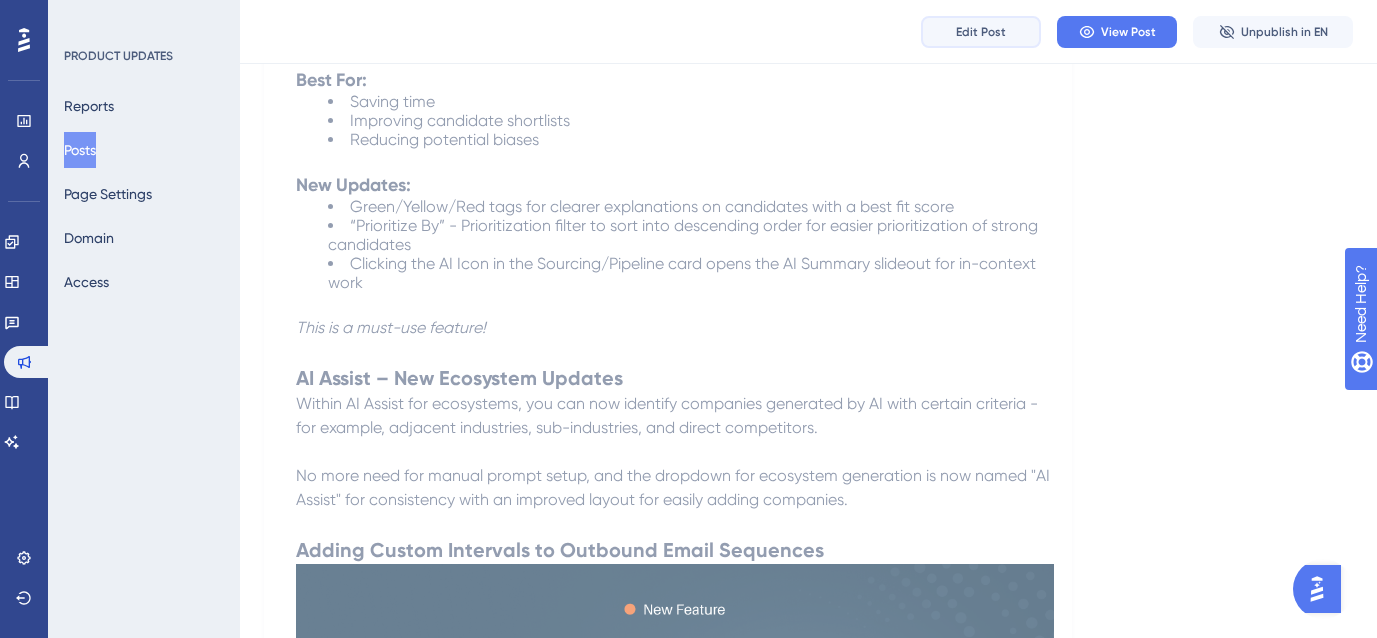 click on "Edit Post" at bounding box center (981, 32) 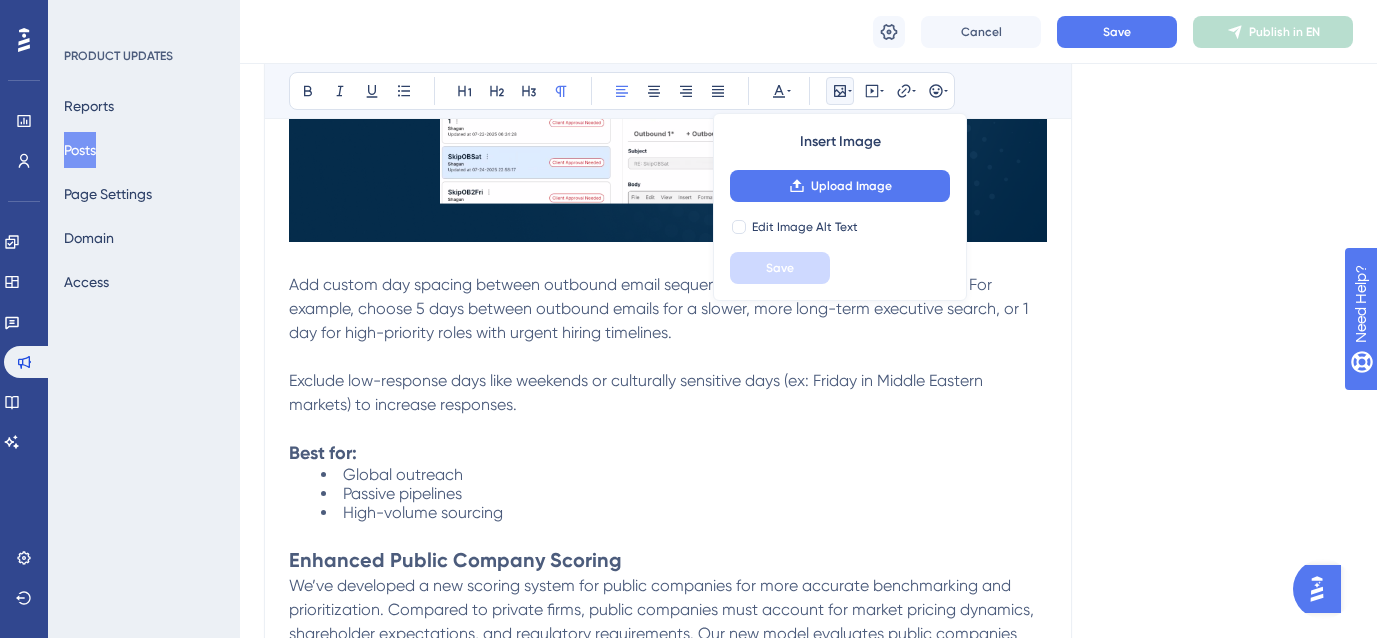 scroll, scrollTop: 2477, scrollLeft: 0, axis: vertical 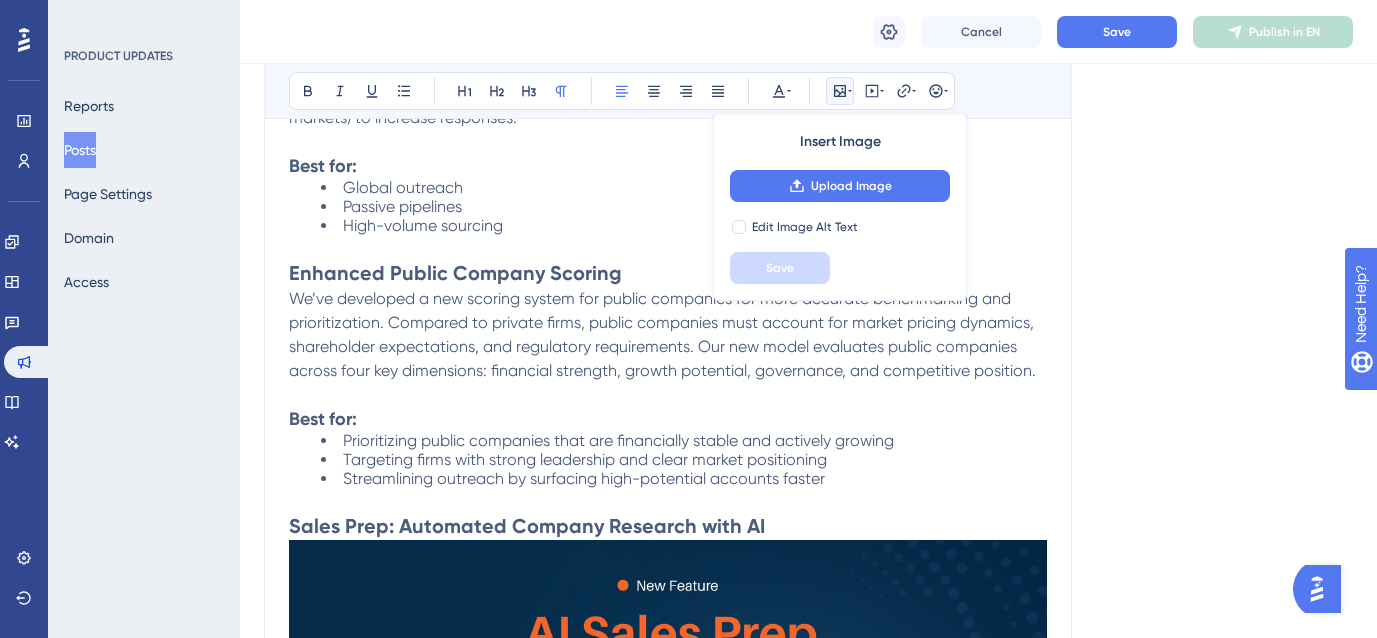 click on "Enhanced Public Company Scoring" at bounding box center [455, 273] 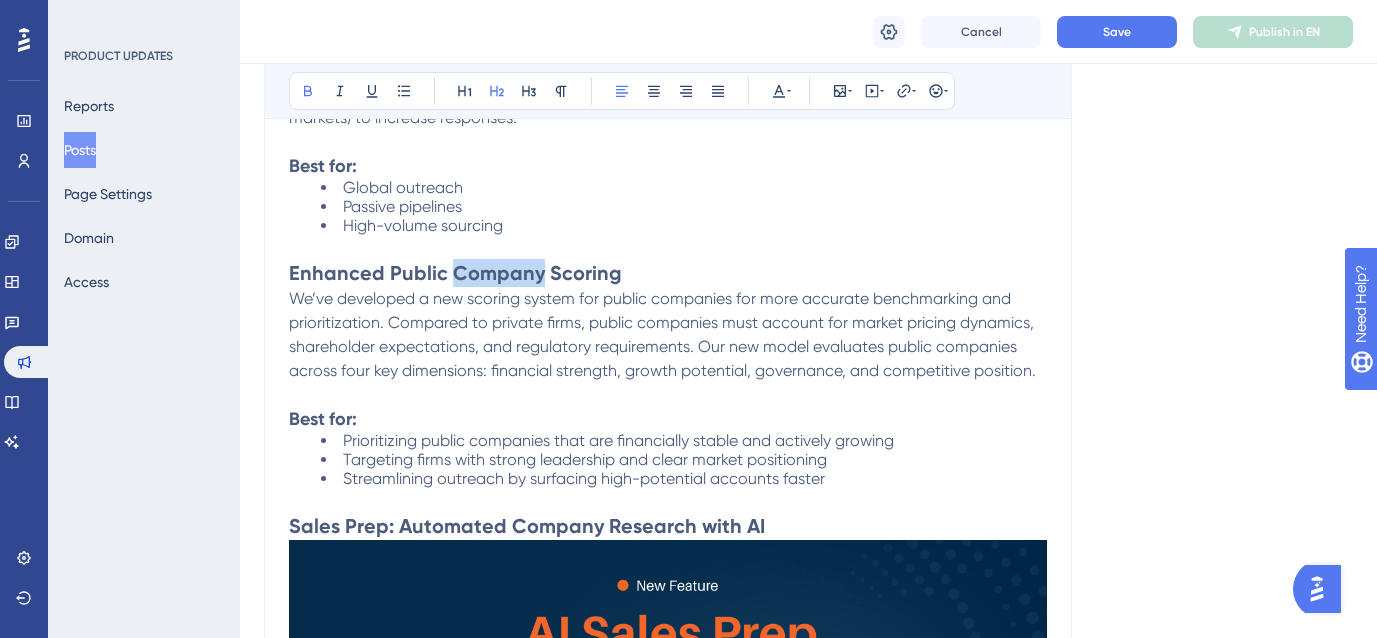 click on "Enhanced Public Company Scoring" at bounding box center (455, 273) 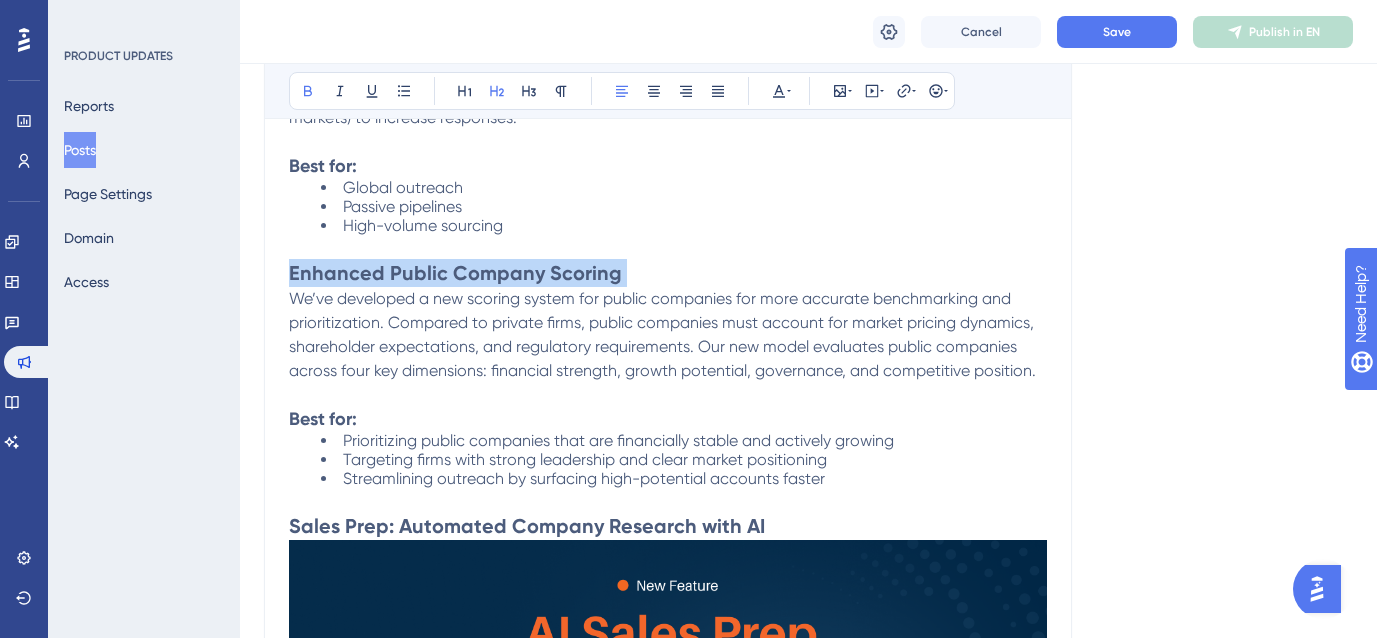 click on "Enhanced Public Company Scoring" at bounding box center (455, 273) 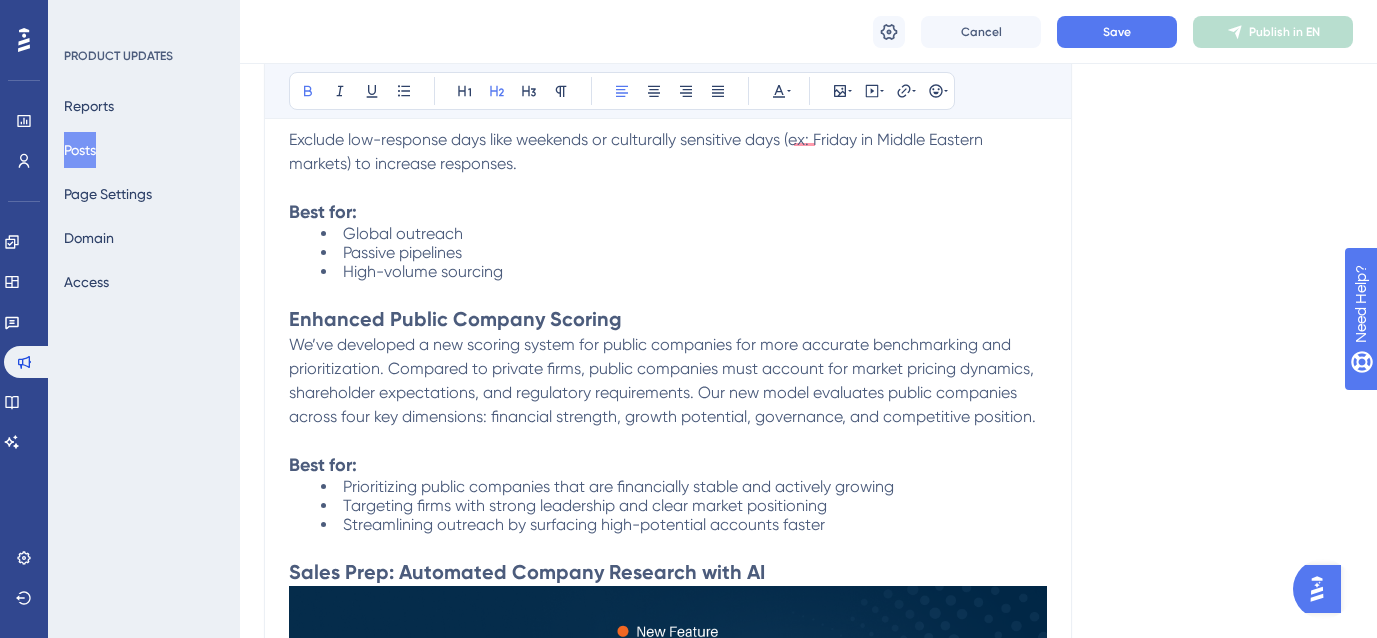 scroll, scrollTop: 2481, scrollLeft: 0, axis: vertical 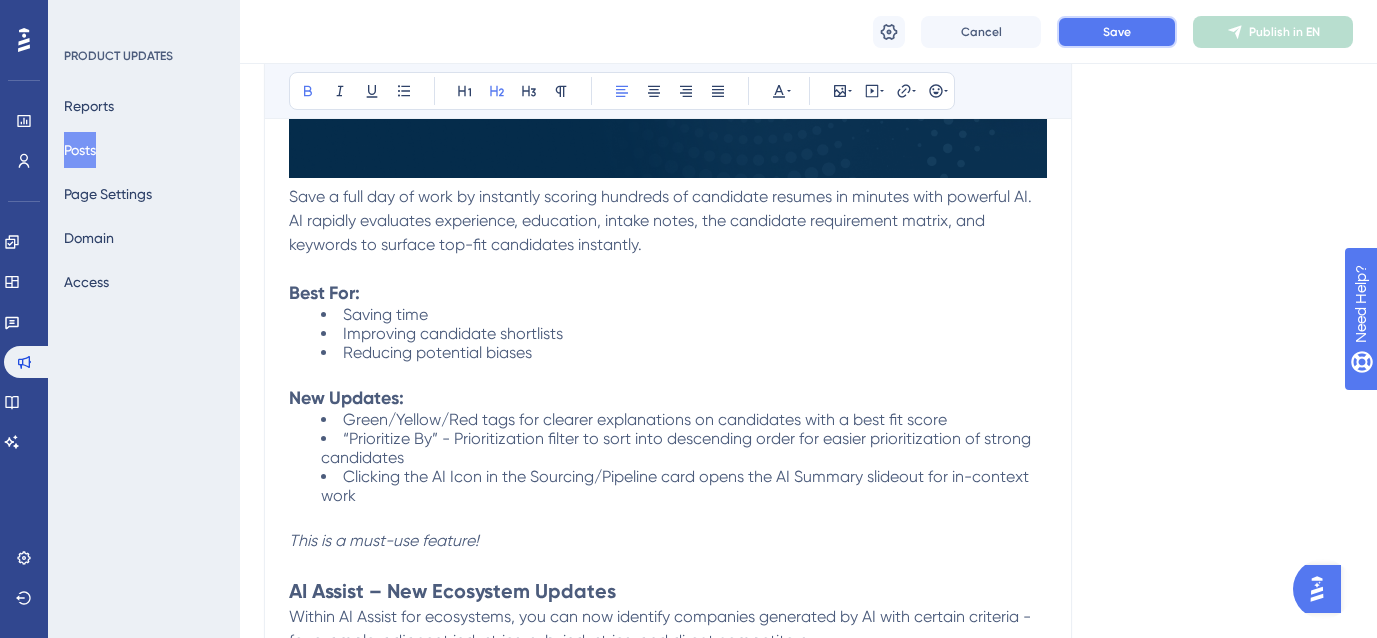 click on "Save" at bounding box center (1117, 32) 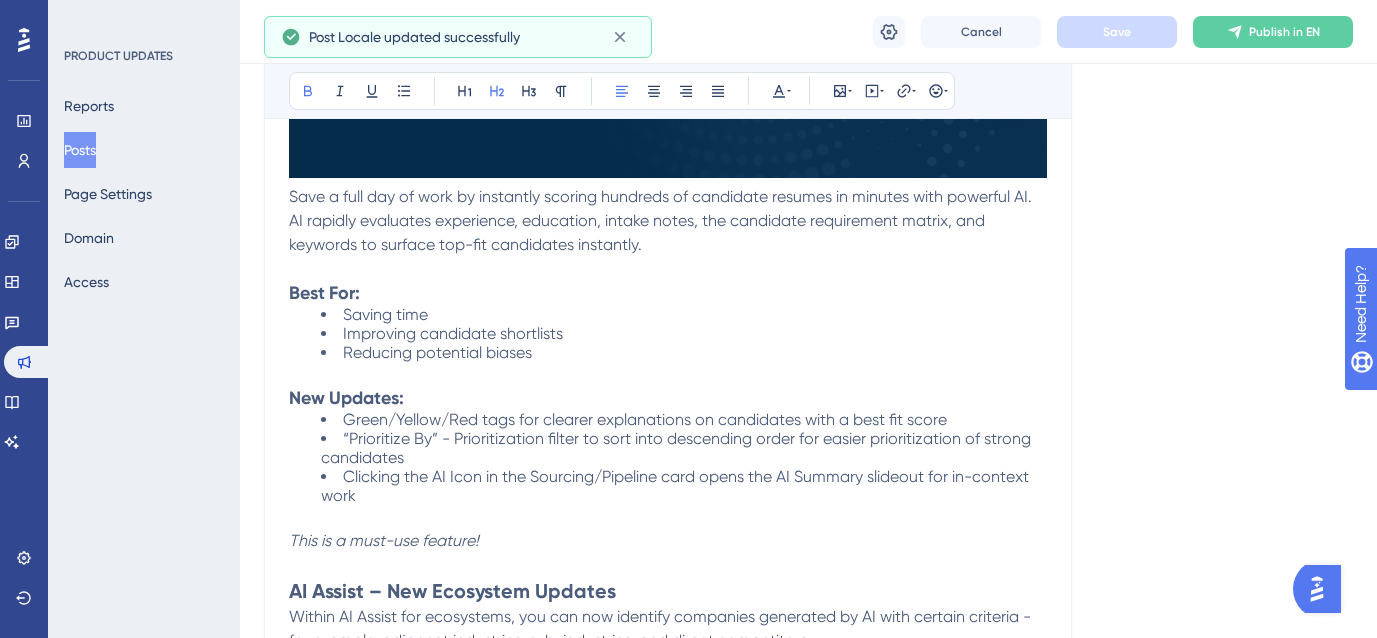 scroll, scrollTop: 0, scrollLeft: 0, axis: both 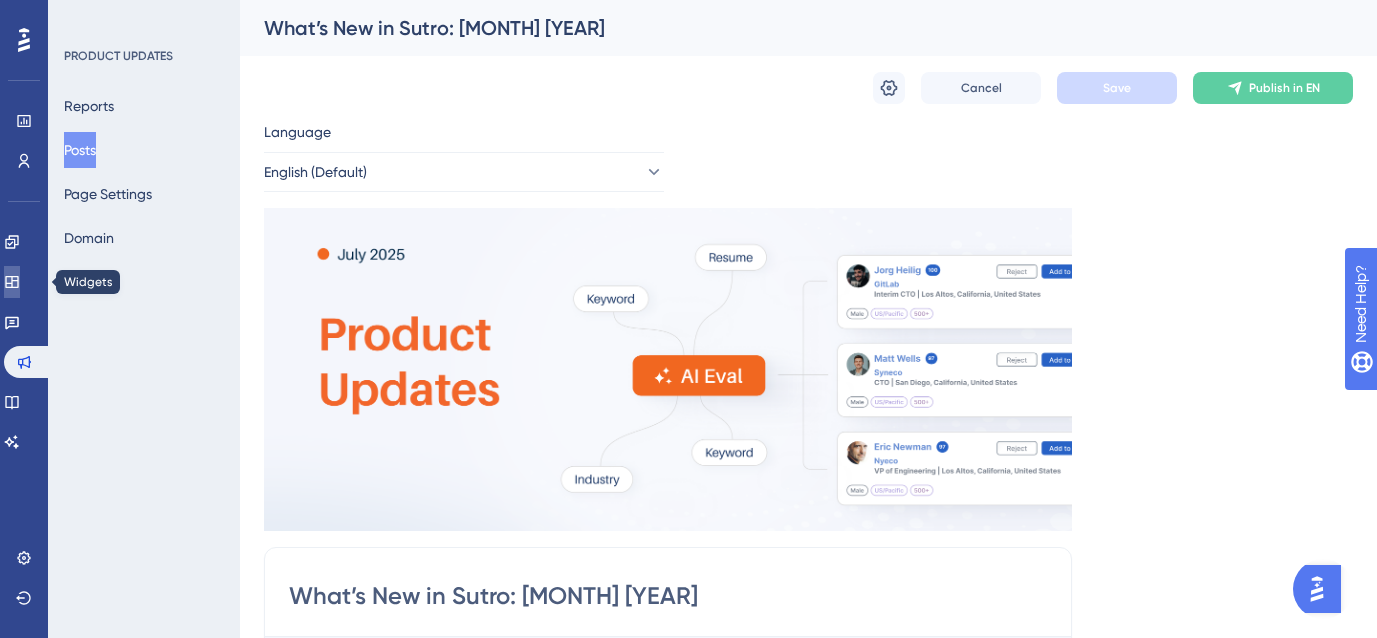 click 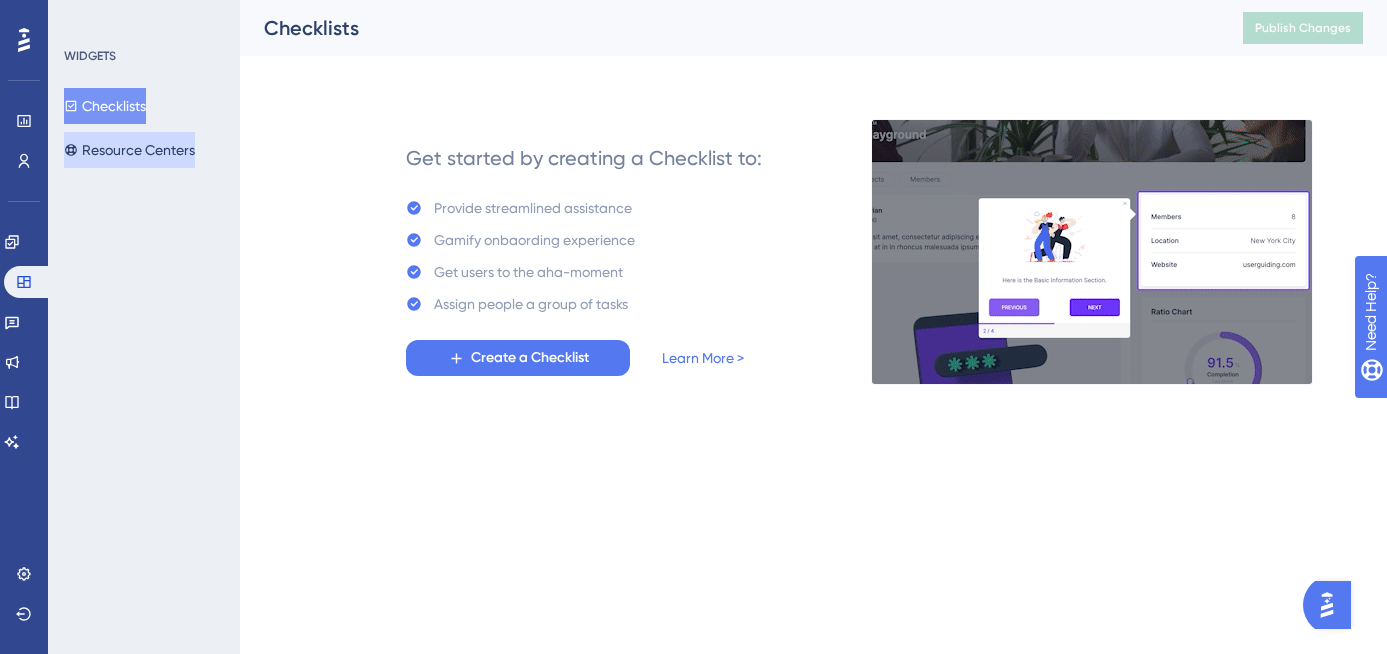 click on "Resource Centers" at bounding box center (129, 150) 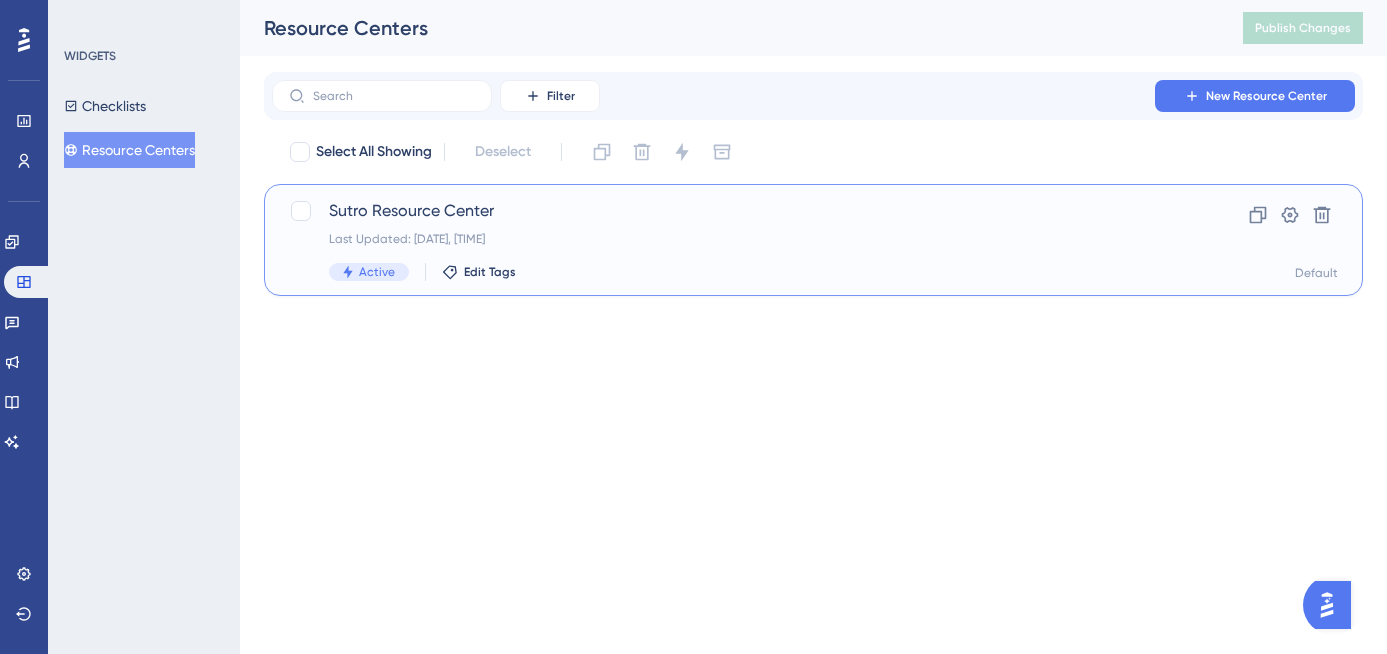 click on "Sutro Resource Center" at bounding box center [733, 211] 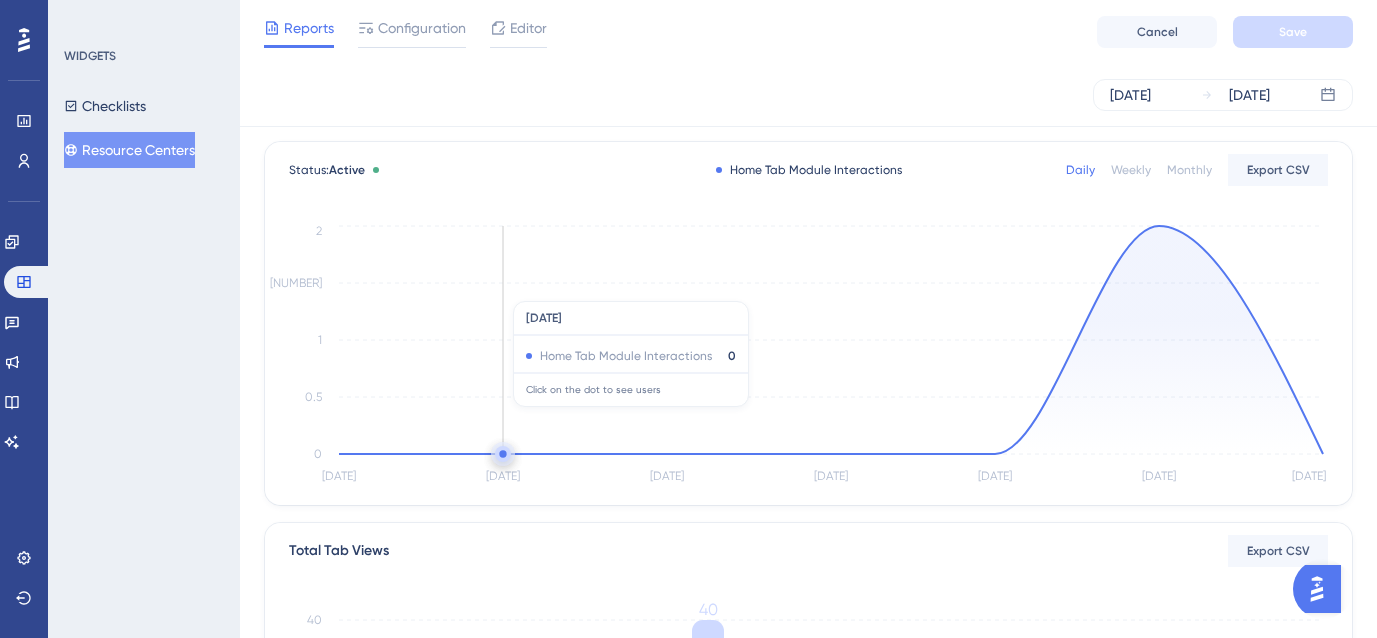 scroll, scrollTop: 0, scrollLeft: 0, axis: both 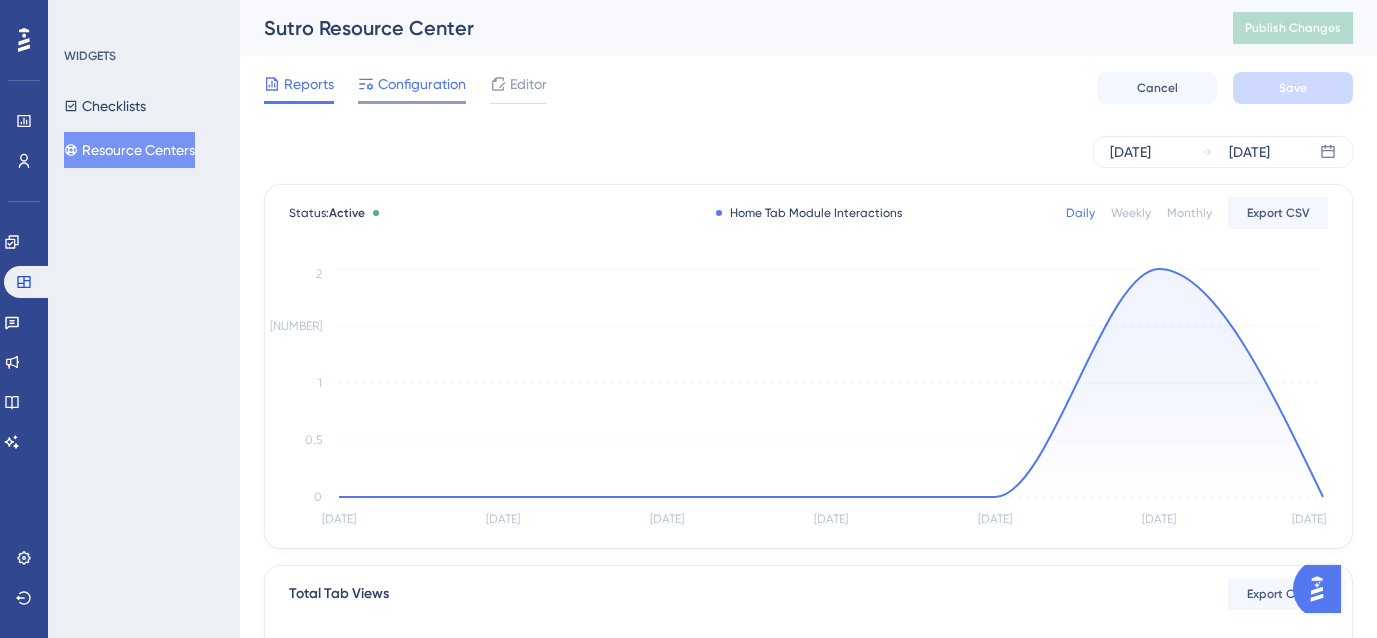 click on "Reports Configuration Editor Cancel Save" at bounding box center [808, 88] 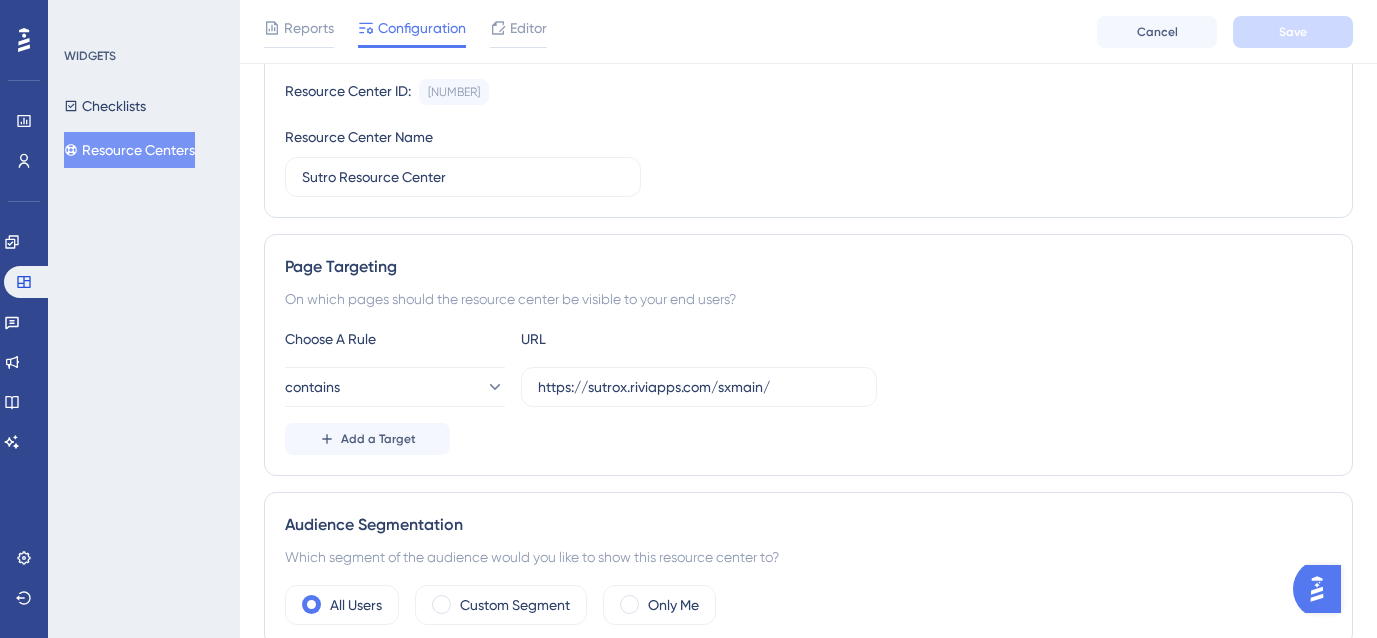 scroll, scrollTop: 437, scrollLeft: 0, axis: vertical 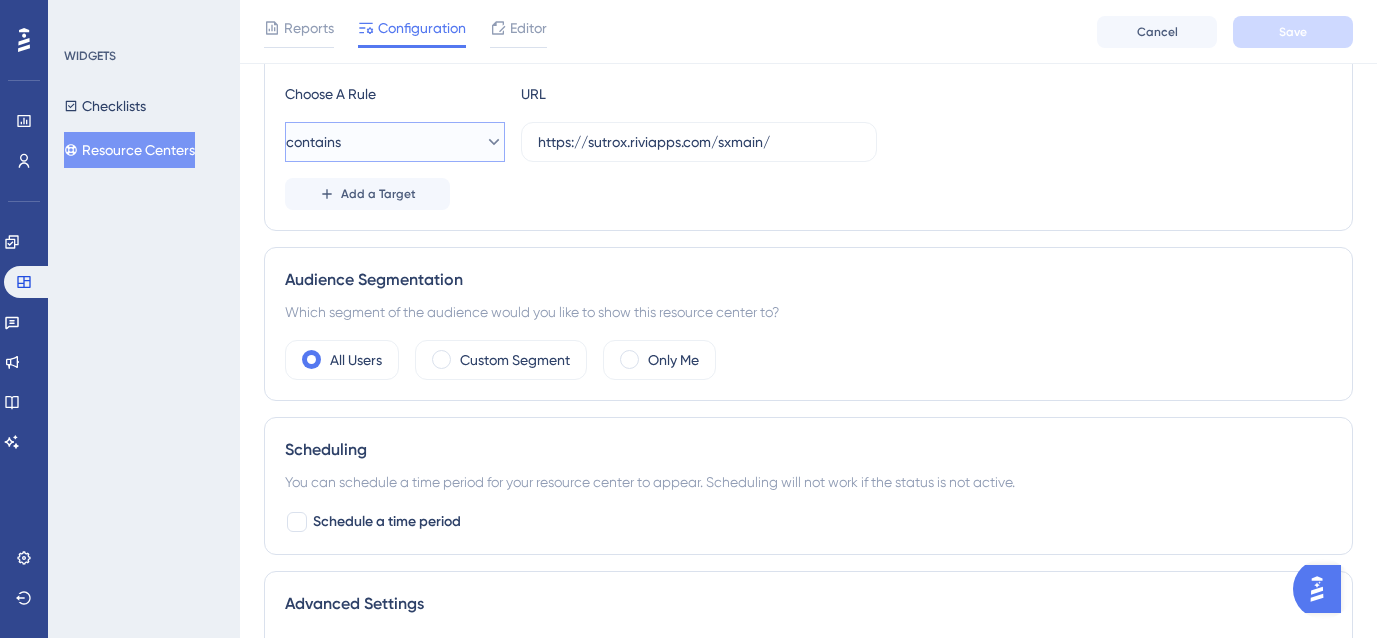 click on "contains" at bounding box center (395, 142) 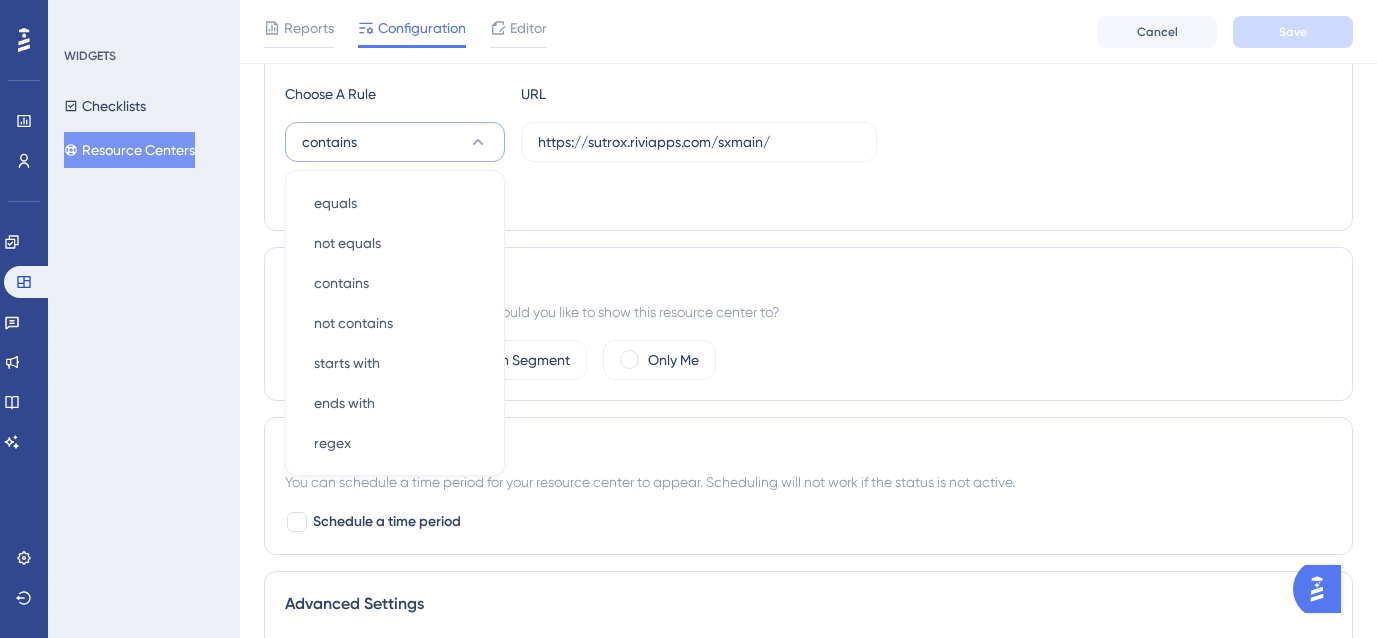scroll, scrollTop: 441, scrollLeft: 0, axis: vertical 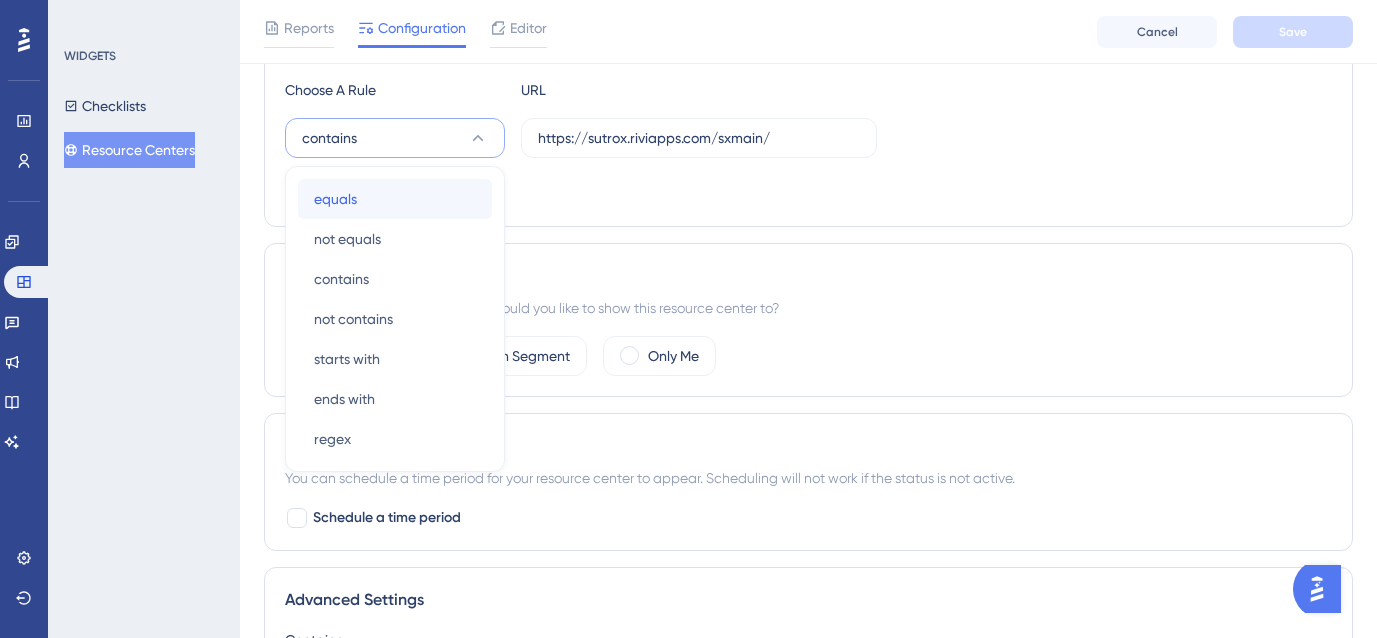click on "equals equals" at bounding box center [395, 199] 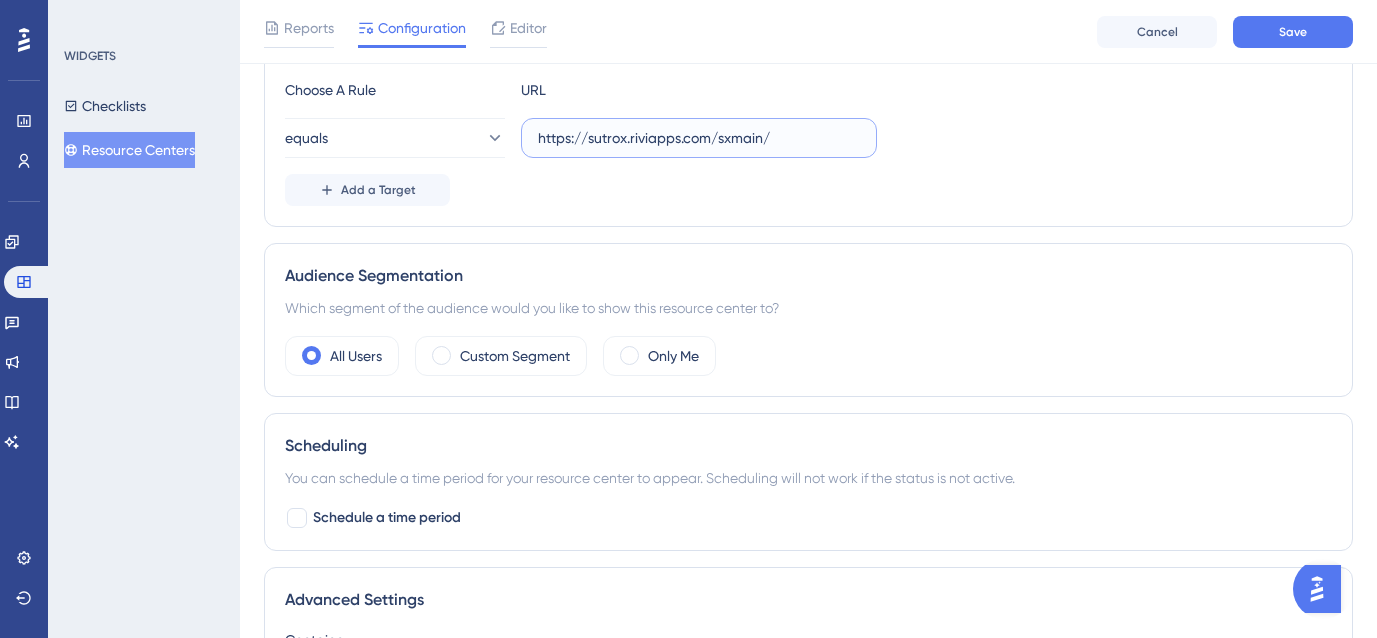 click on "https://sutrox.riviapps.com/sxmain/" at bounding box center [699, 138] 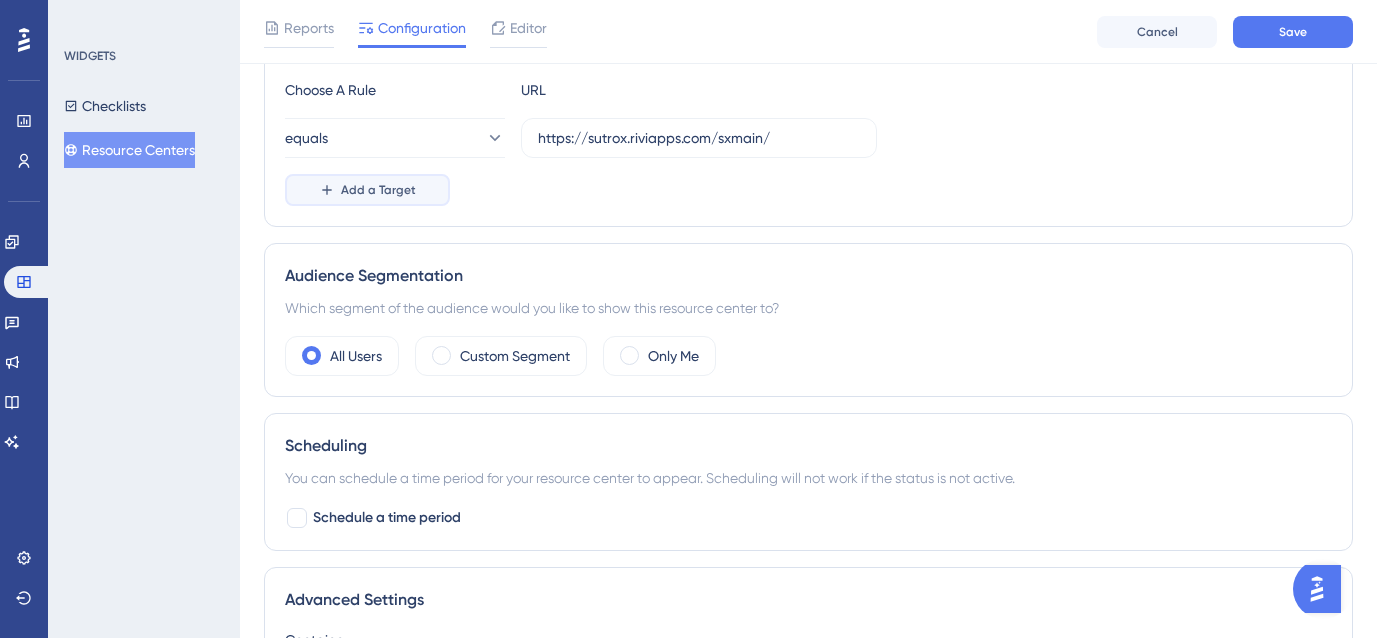click on "Add a Target" at bounding box center [378, 190] 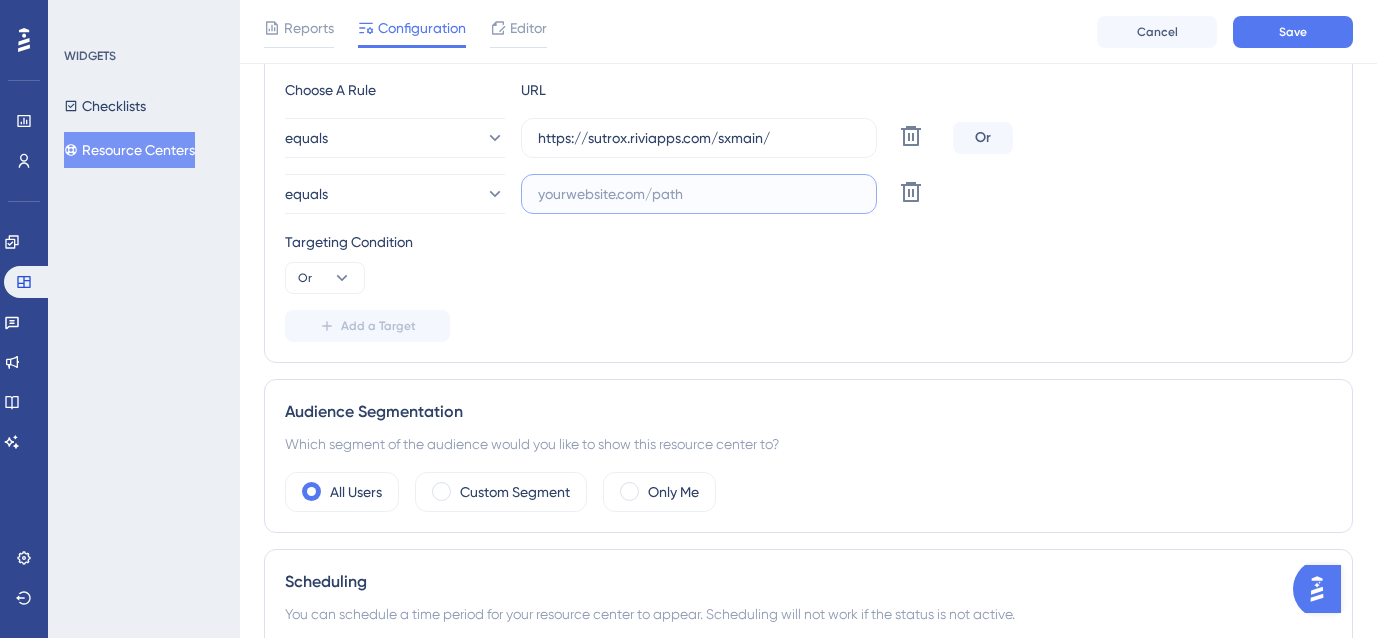 click at bounding box center (699, 194) 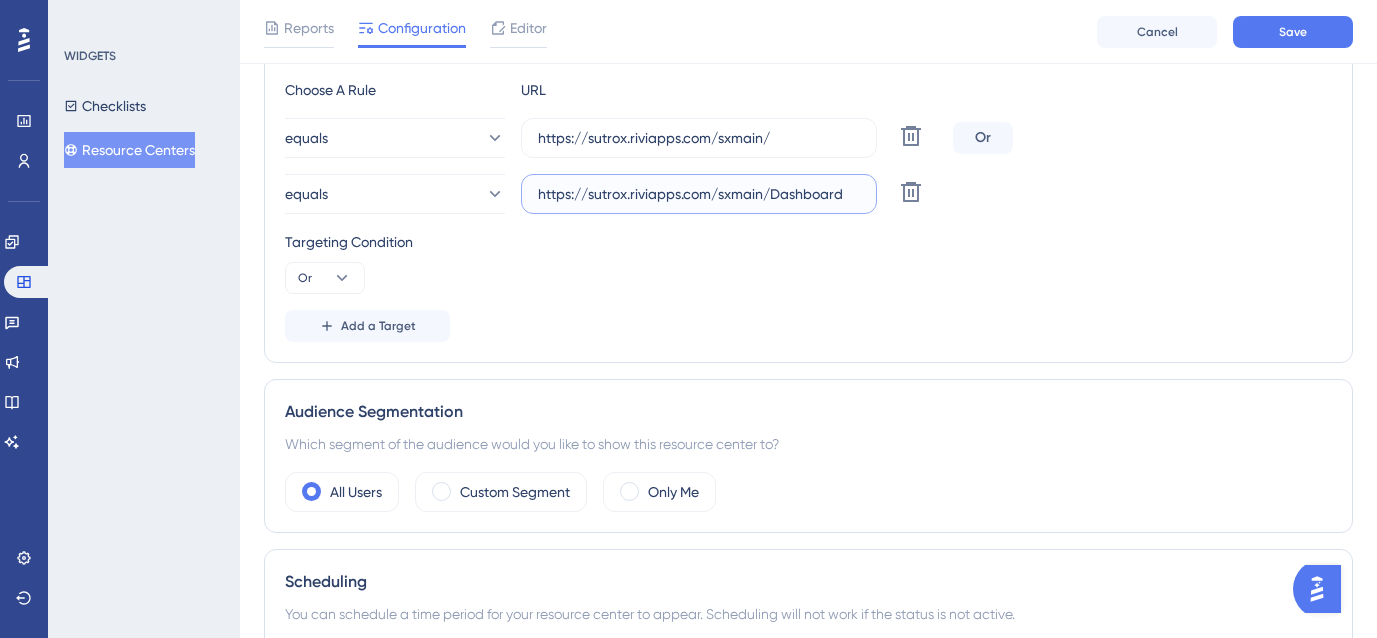 type on "https://sutrox.riviapps.com/sxmain/Dashboard" 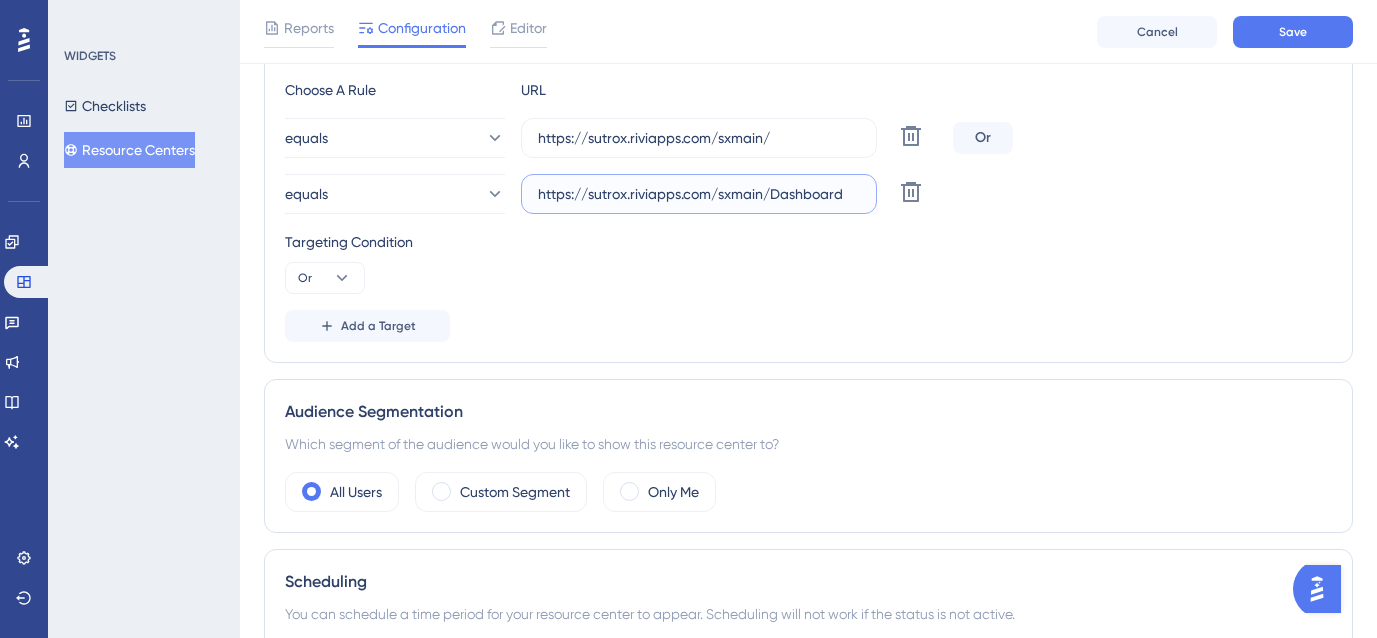 click on "https://sutrox.riviapps.com/sxmain/Dashboard" at bounding box center [699, 194] 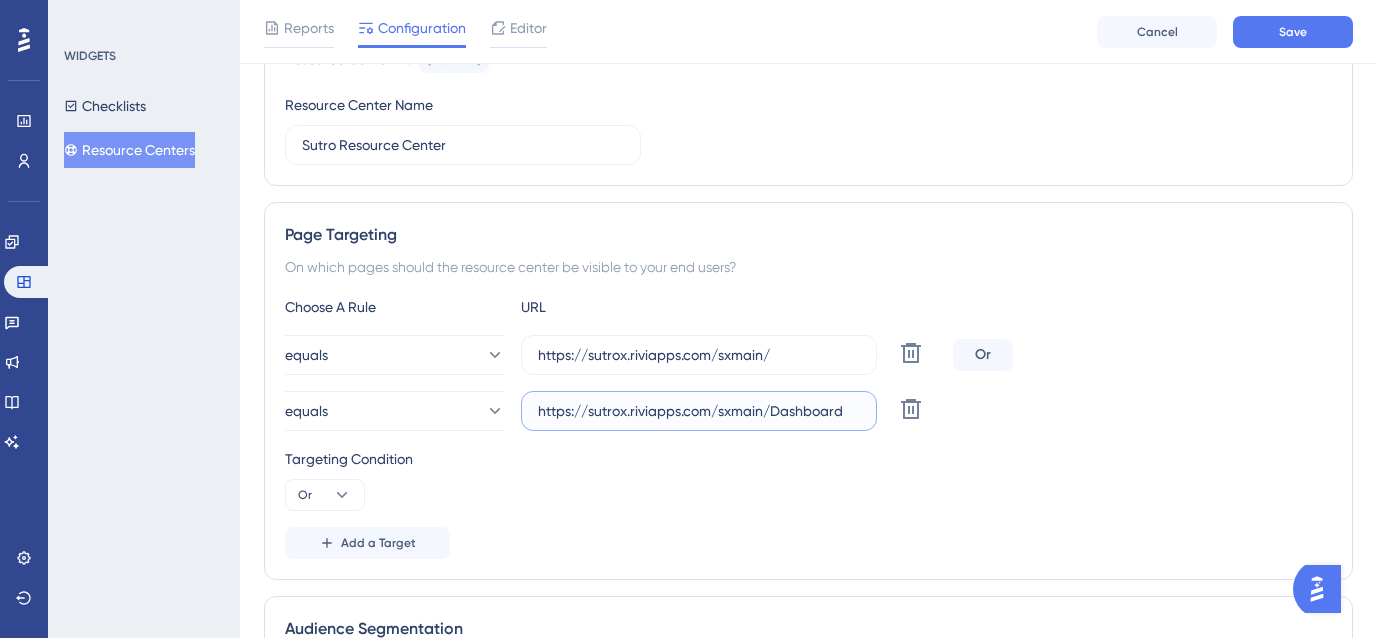 scroll, scrollTop: 225, scrollLeft: 0, axis: vertical 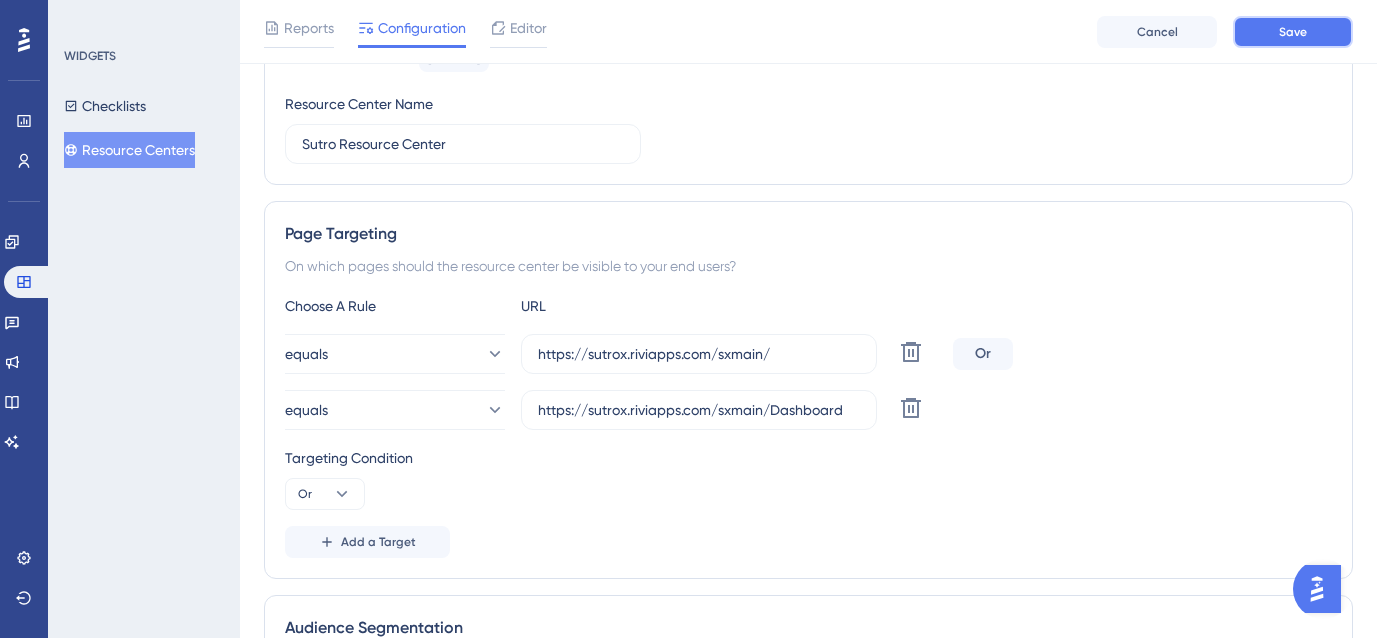 click on "Save" at bounding box center (1293, 32) 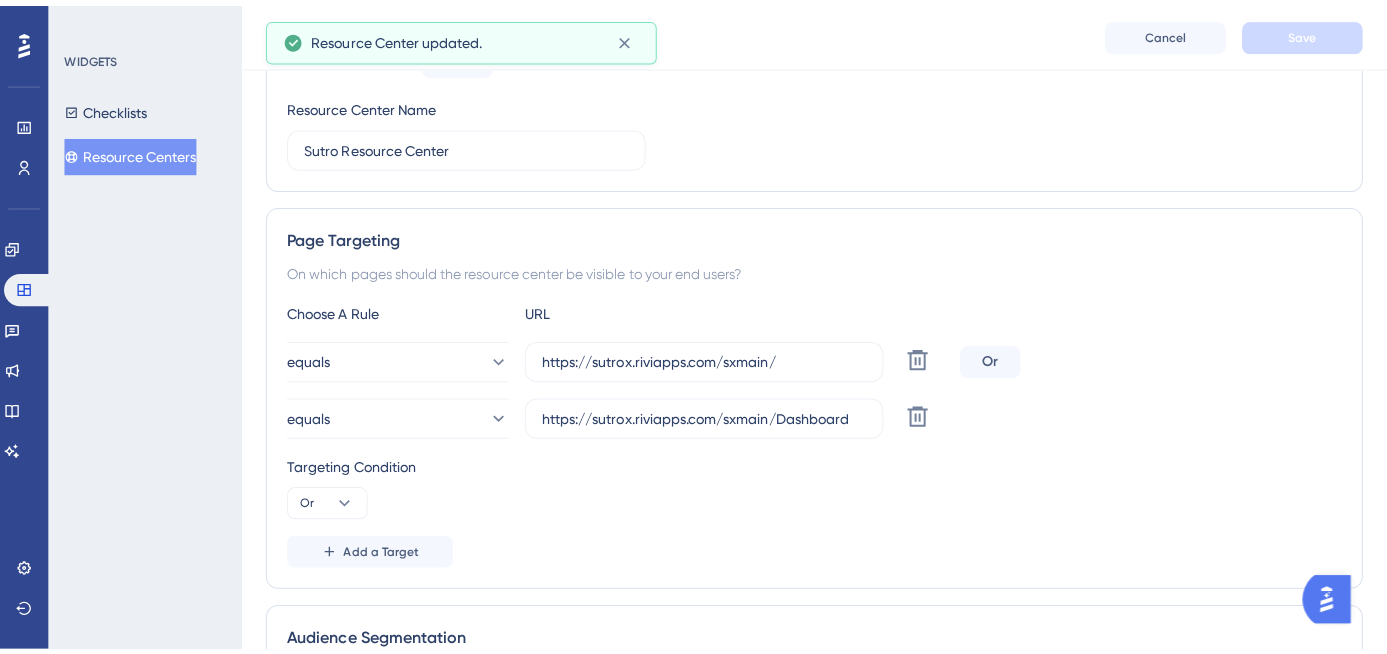 scroll, scrollTop: 0, scrollLeft: 0, axis: both 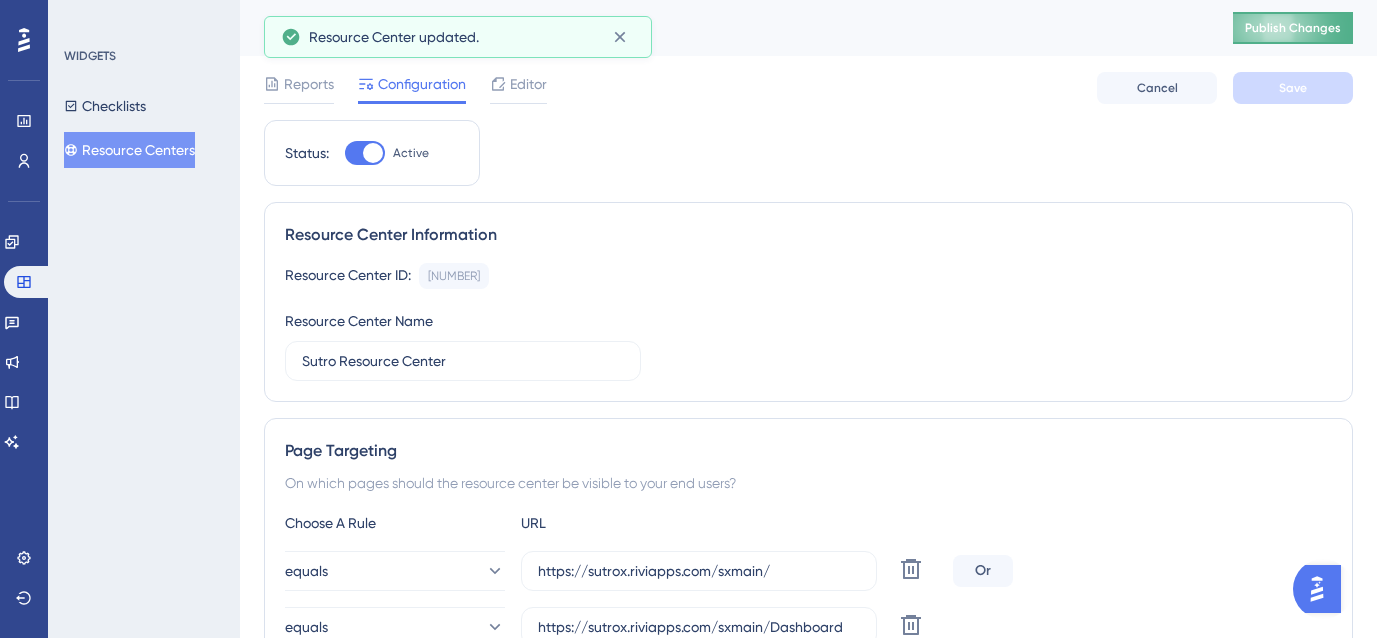 click on "Publish Changes" at bounding box center (1293, 28) 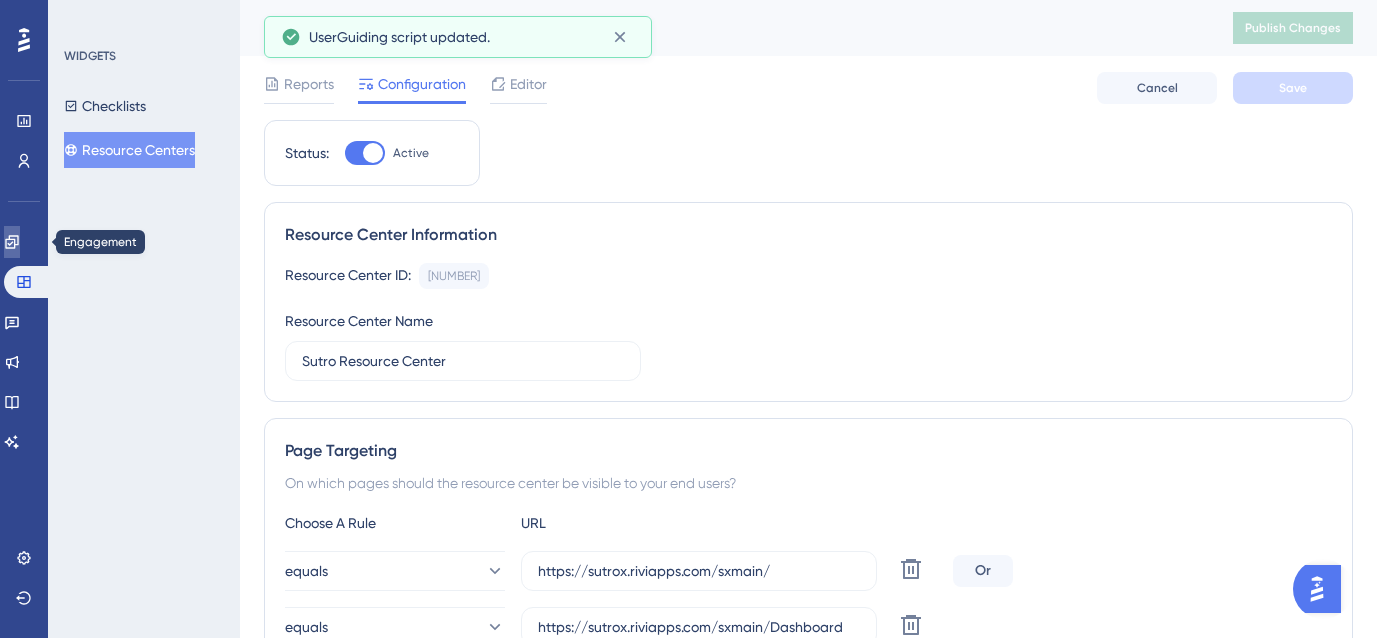 click at bounding box center (12, 242) 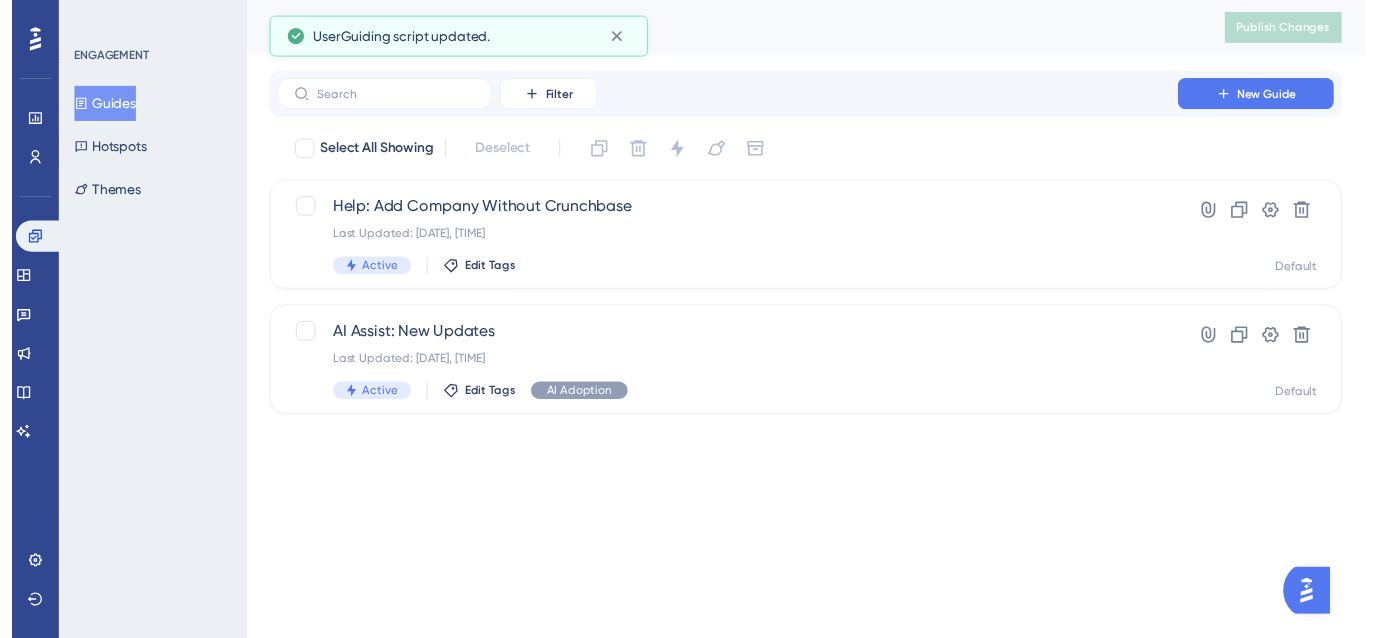 scroll, scrollTop: 0, scrollLeft: 0, axis: both 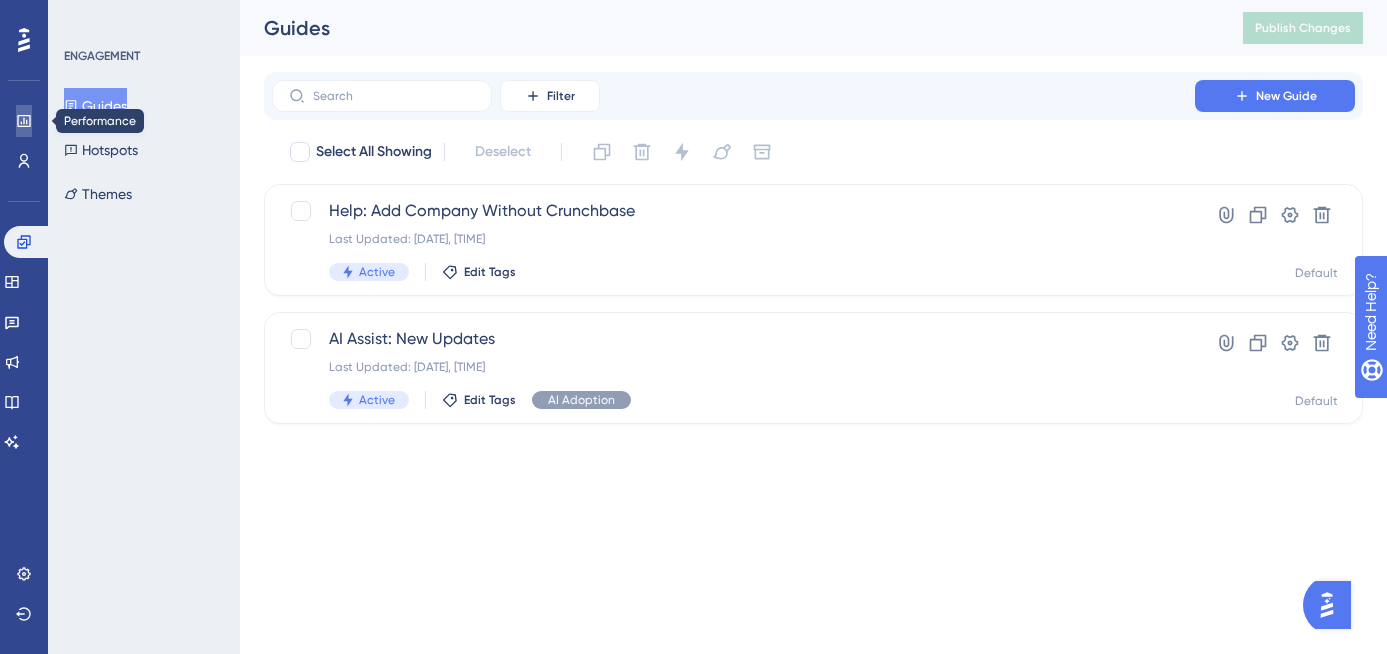 click at bounding box center (24, 121) 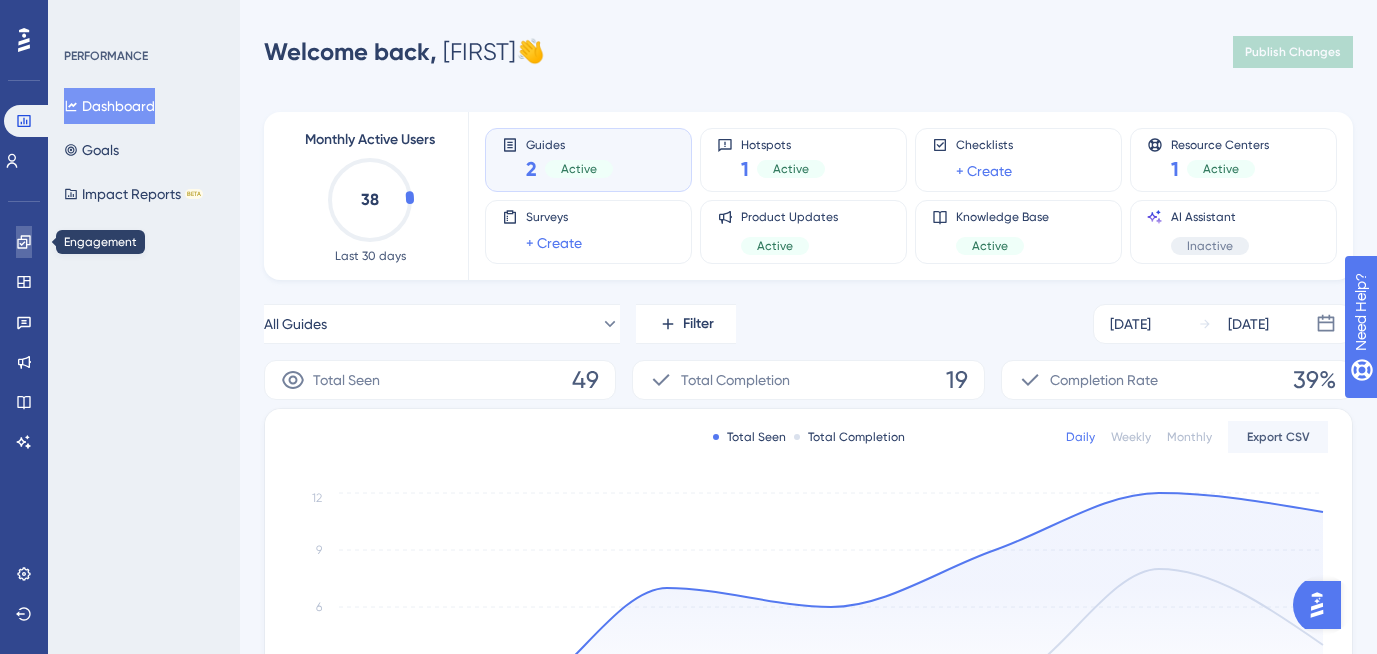 click at bounding box center [24, 242] 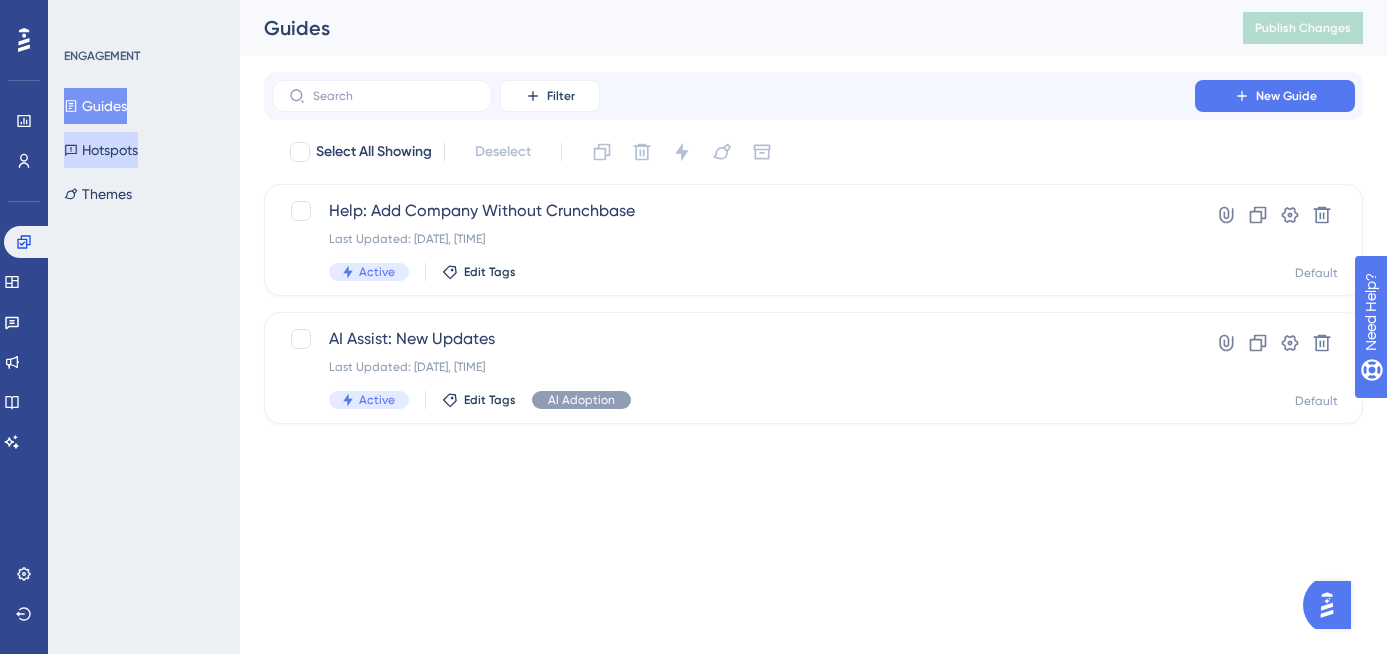click on "Hotspots" at bounding box center (101, 150) 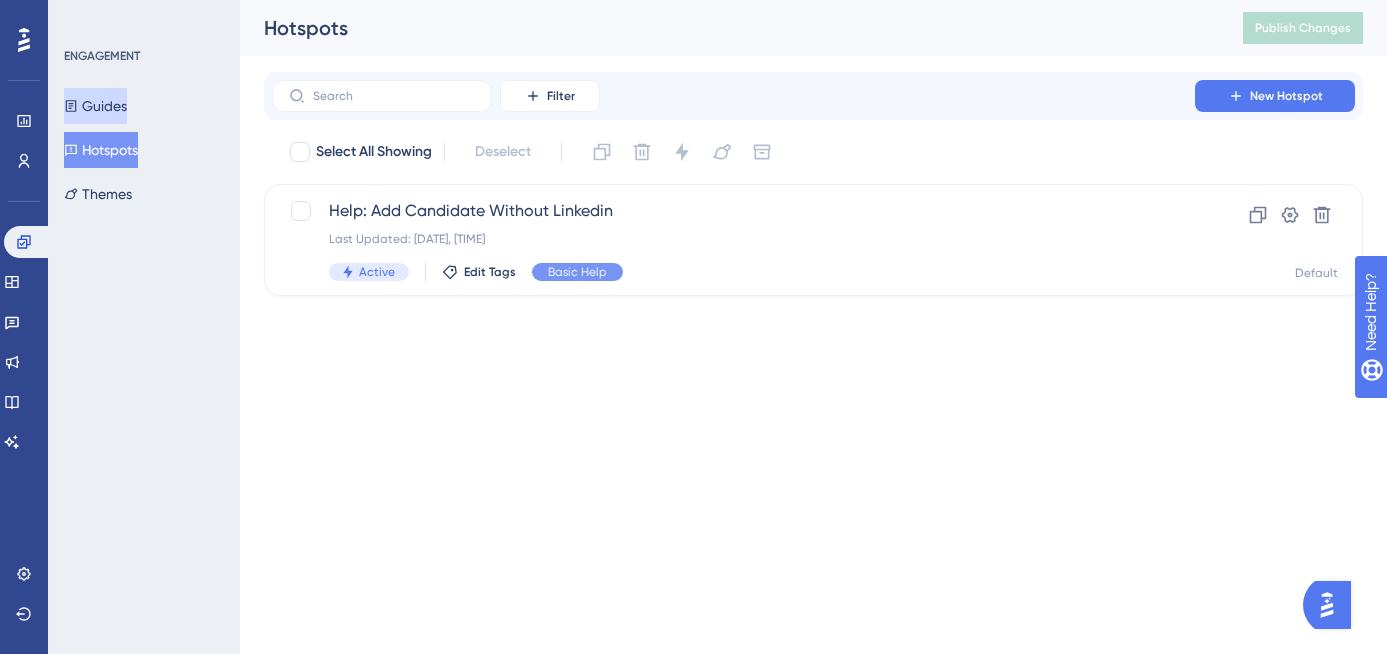 click on "Guides" at bounding box center [95, 106] 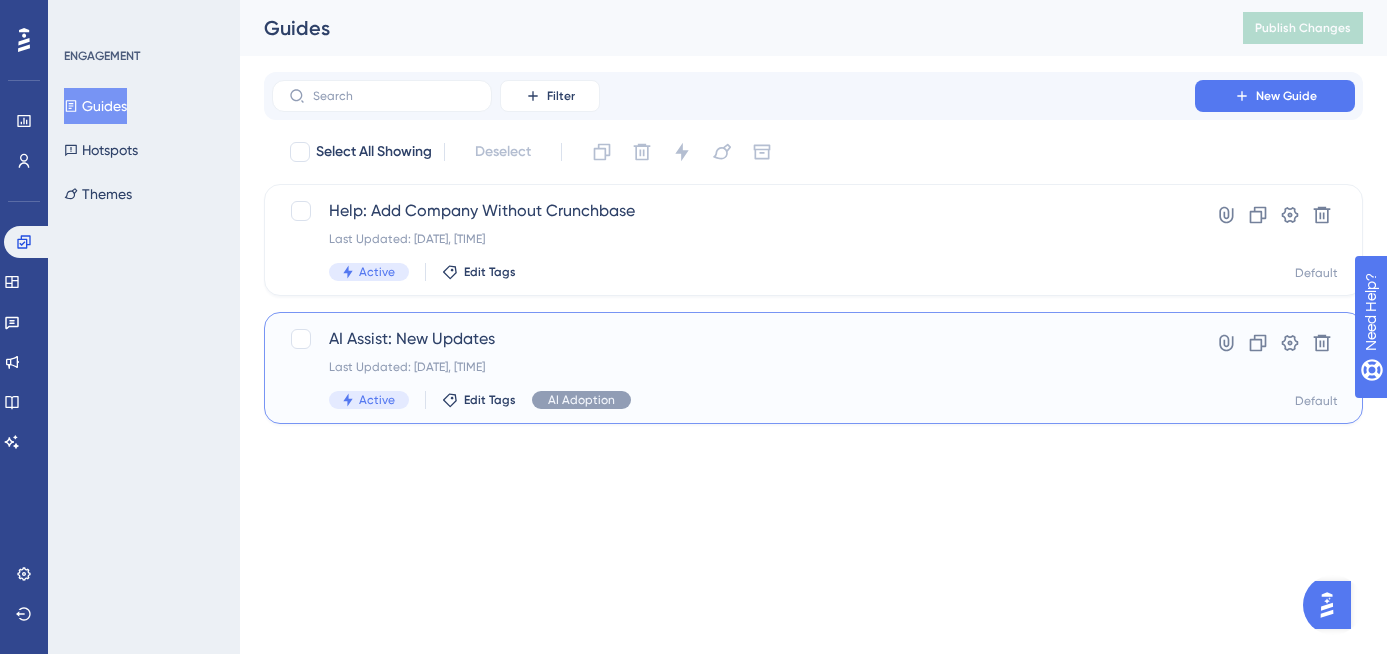 click on "AI Assist: New Updates" at bounding box center (733, 339) 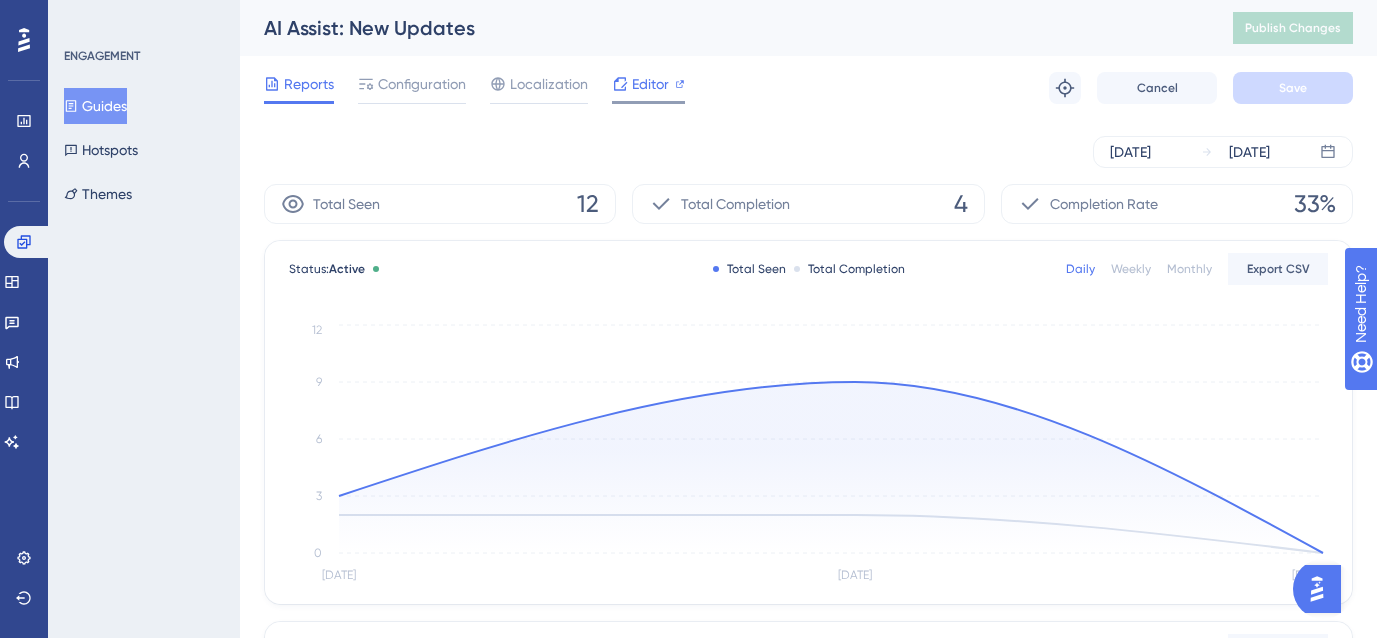 click on "Editor" at bounding box center (650, 84) 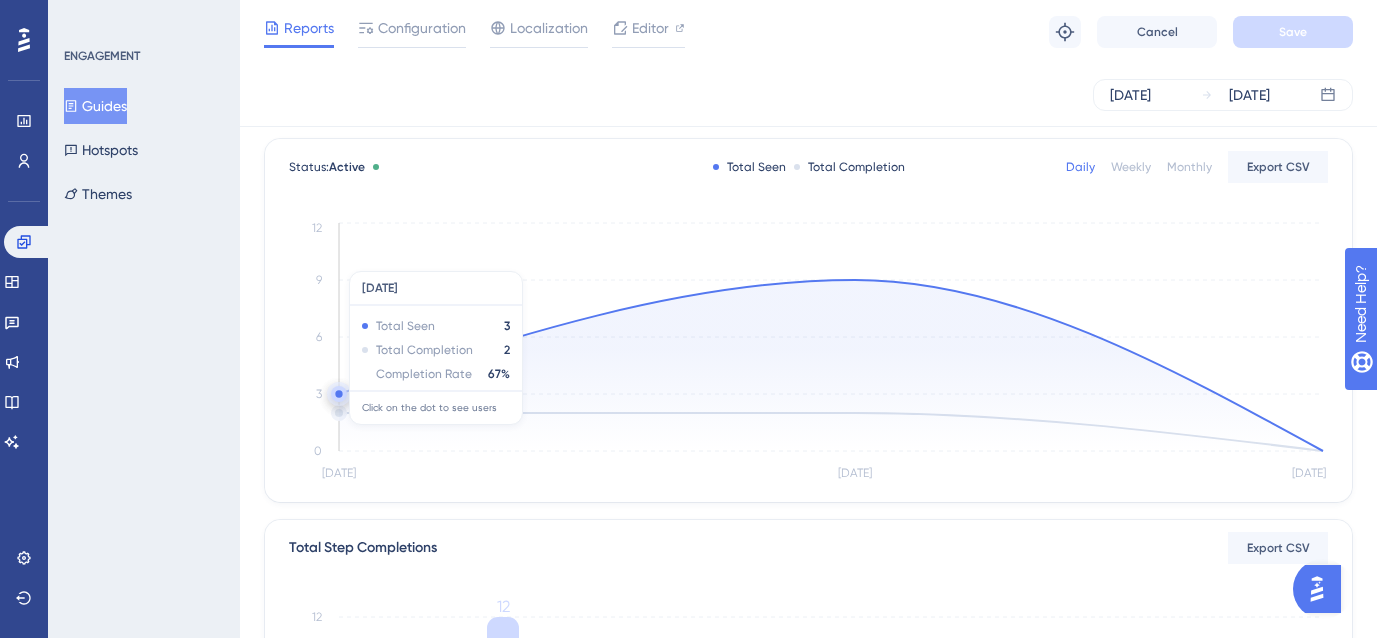 scroll, scrollTop: 0, scrollLeft: 0, axis: both 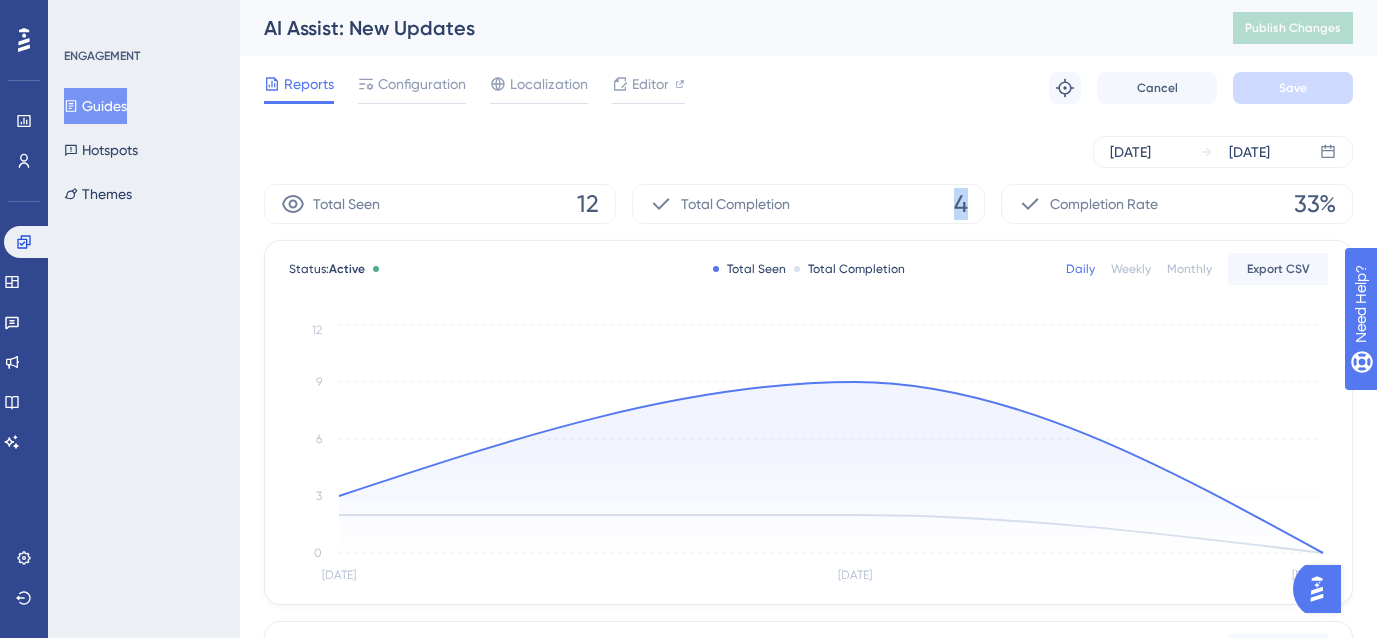 drag, startPoint x: 958, startPoint y: 198, endPoint x: 976, endPoint y: 199, distance: 18.027756 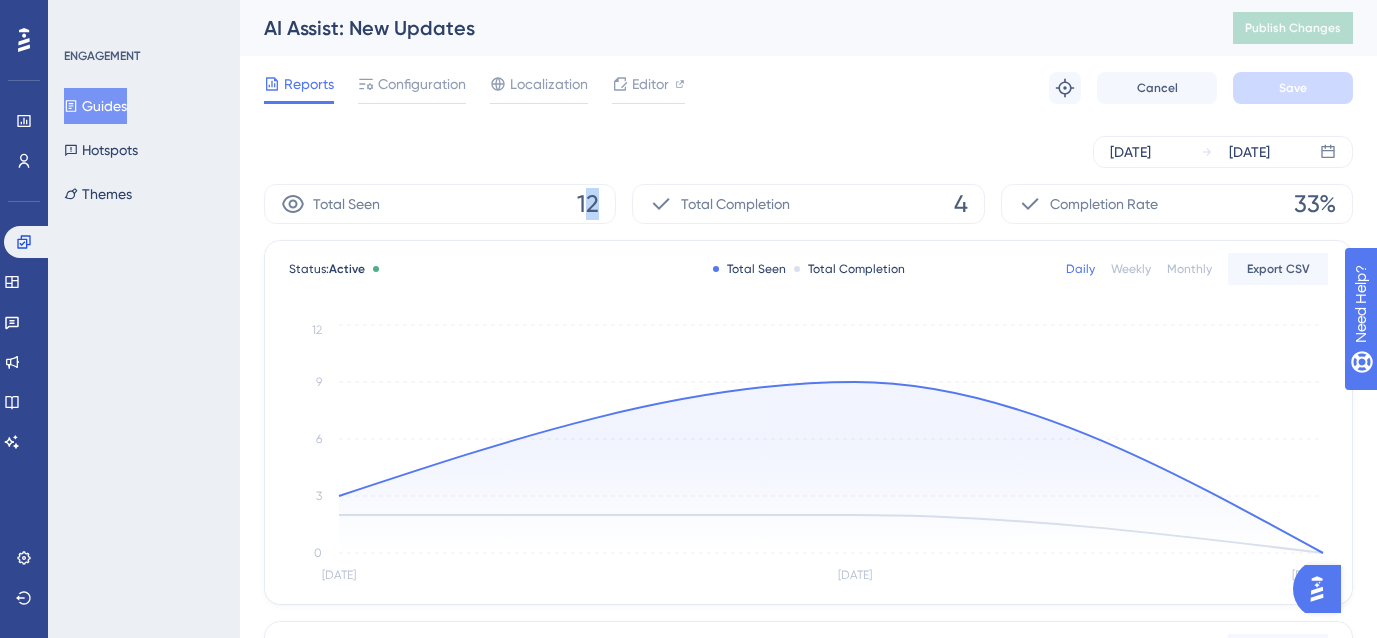 drag, startPoint x: 599, startPoint y: 210, endPoint x: 583, endPoint y: 210, distance: 16 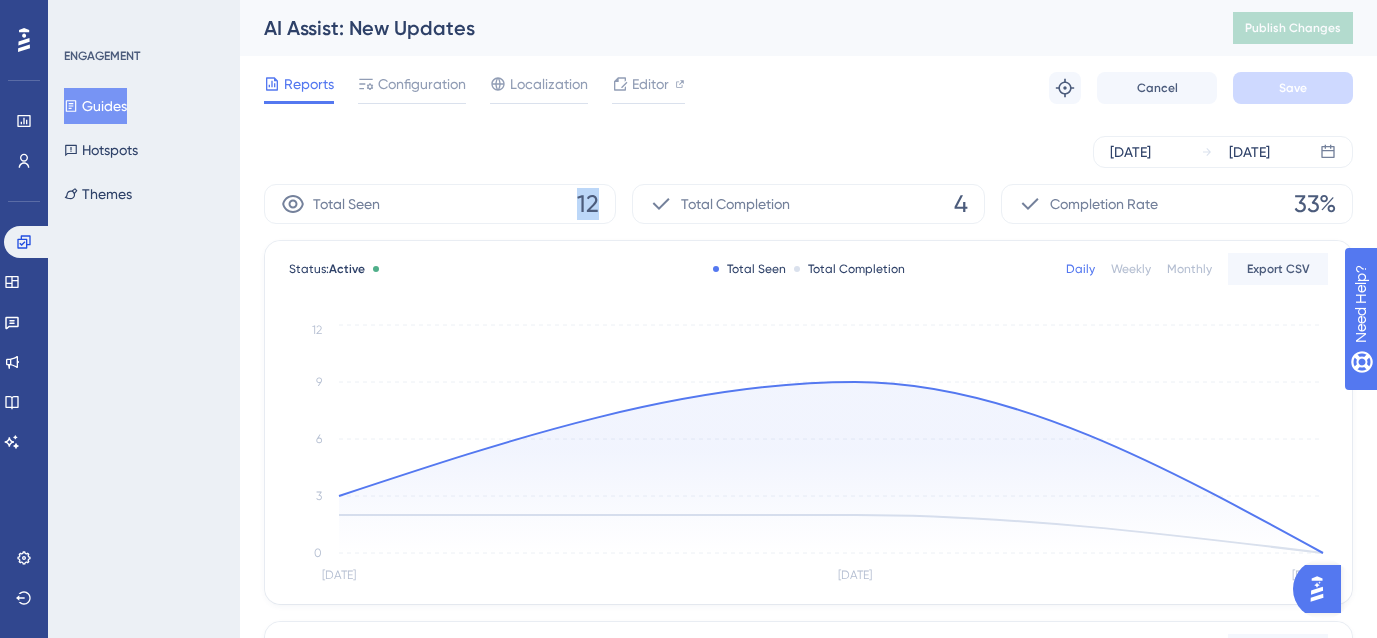 click on "12" at bounding box center [588, 204] 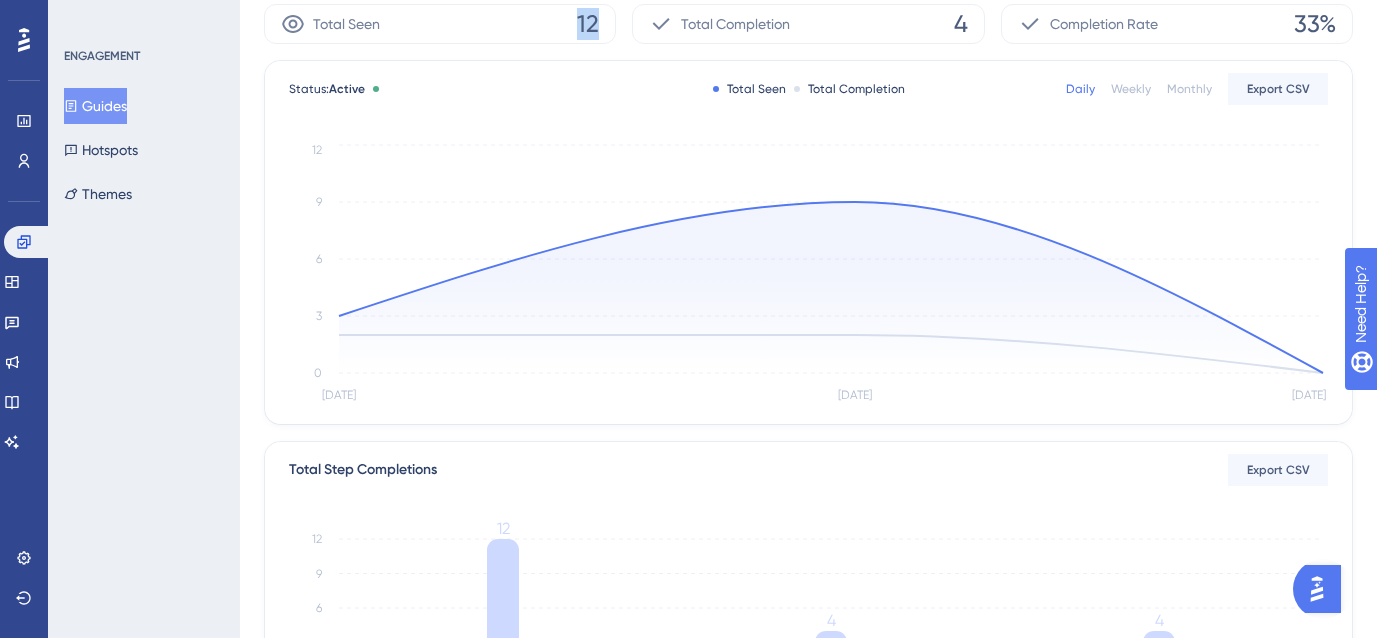 scroll, scrollTop: 0, scrollLeft: 0, axis: both 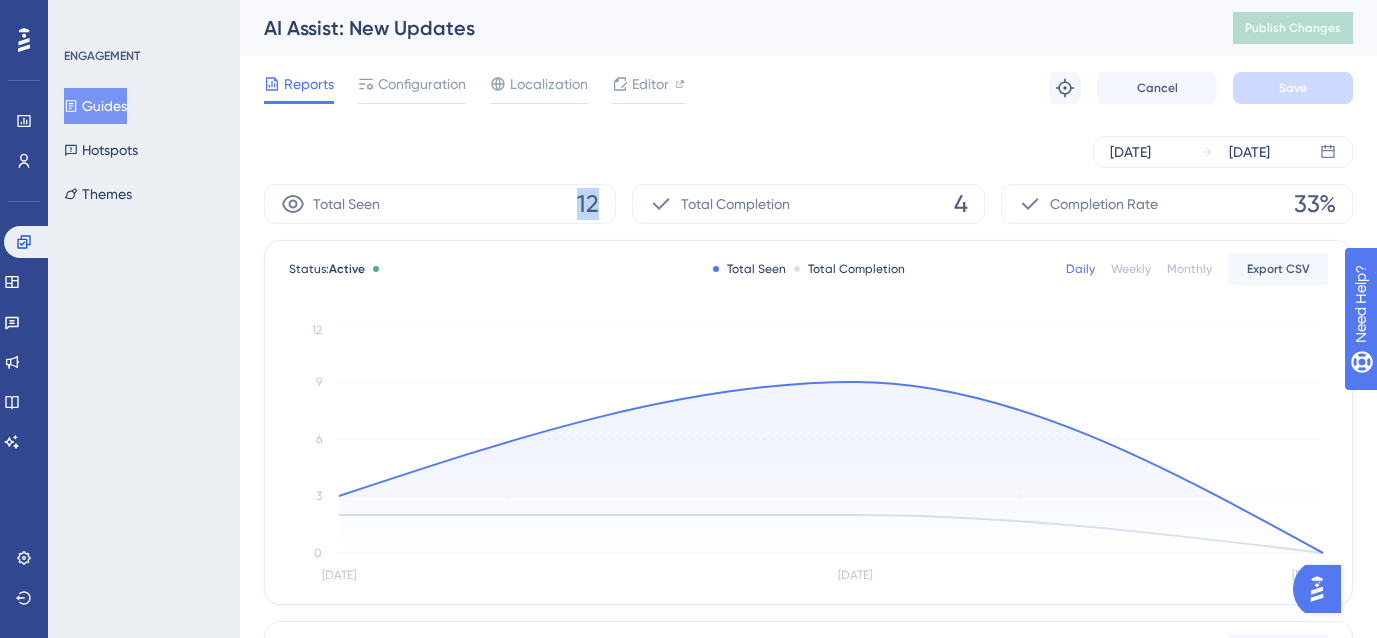 click on "12" at bounding box center (588, 204) 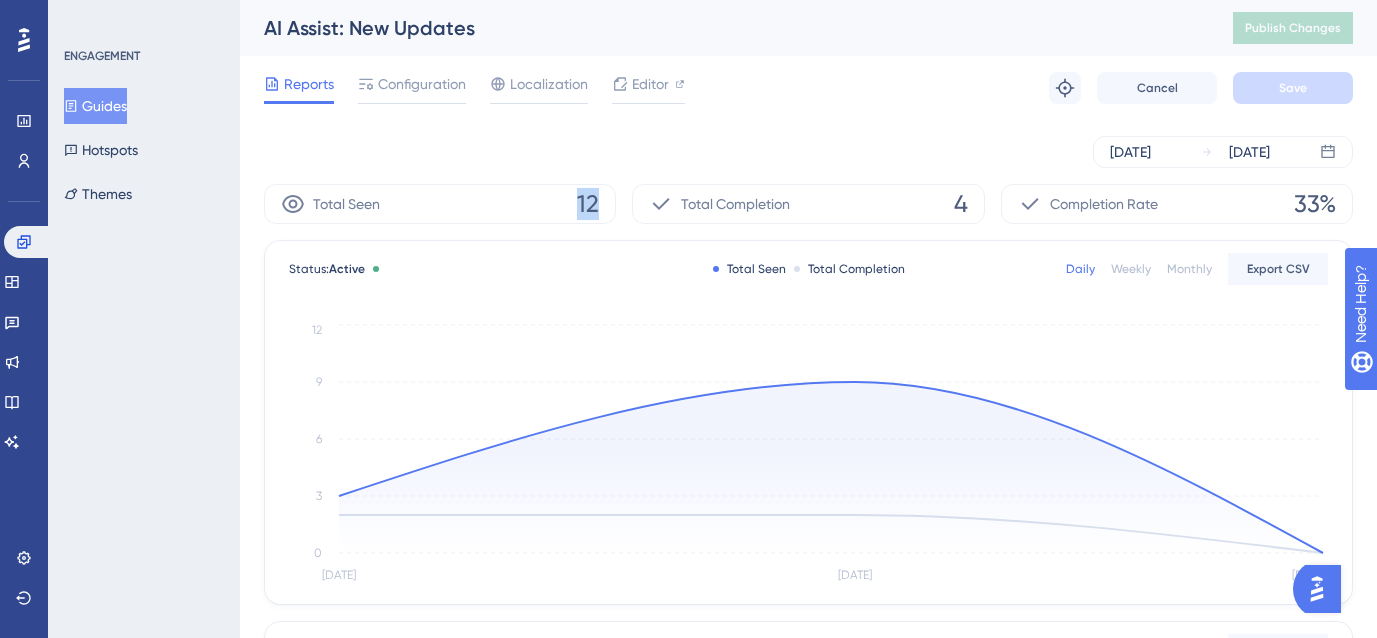 click on "12" at bounding box center [588, 204] 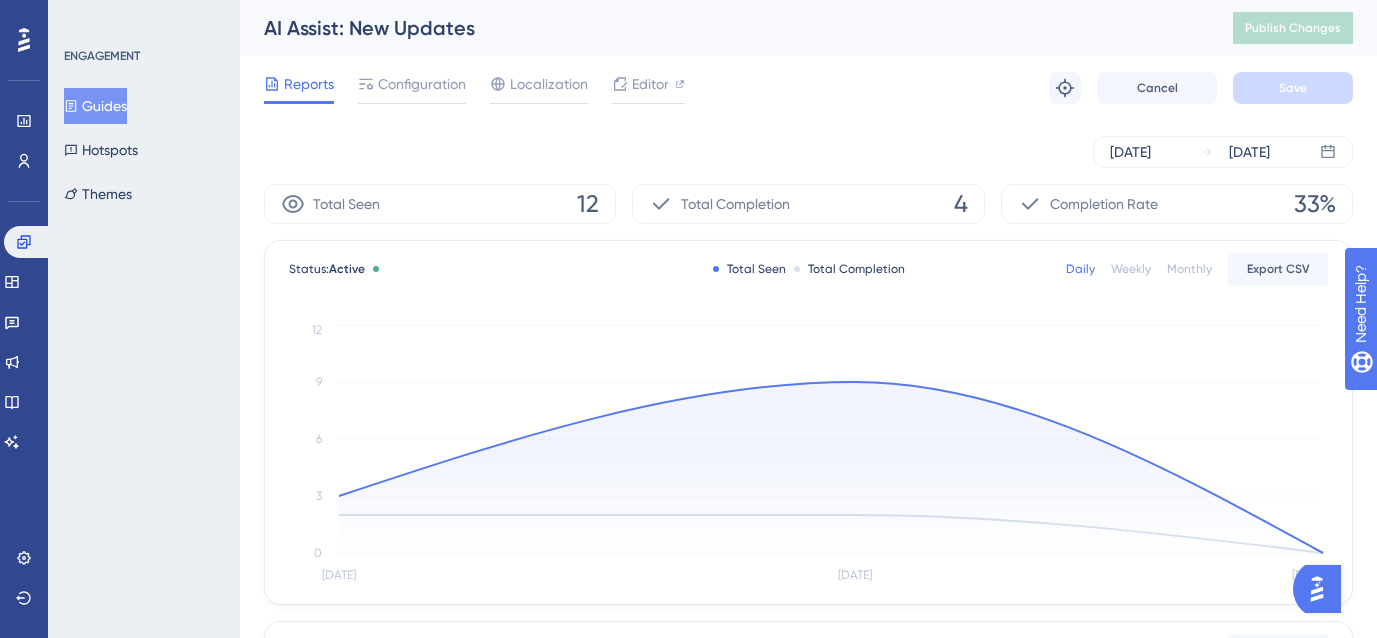 click on "Total Completion 4" at bounding box center [808, 204] 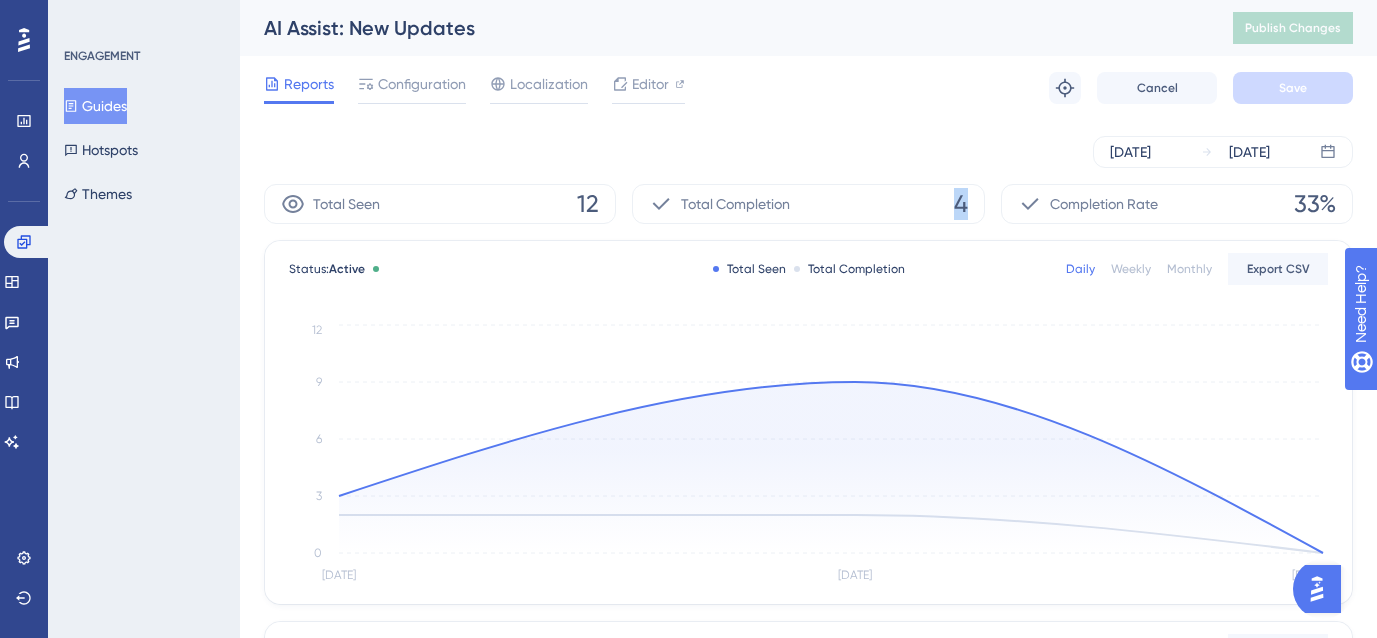click on "4" at bounding box center (961, 204) 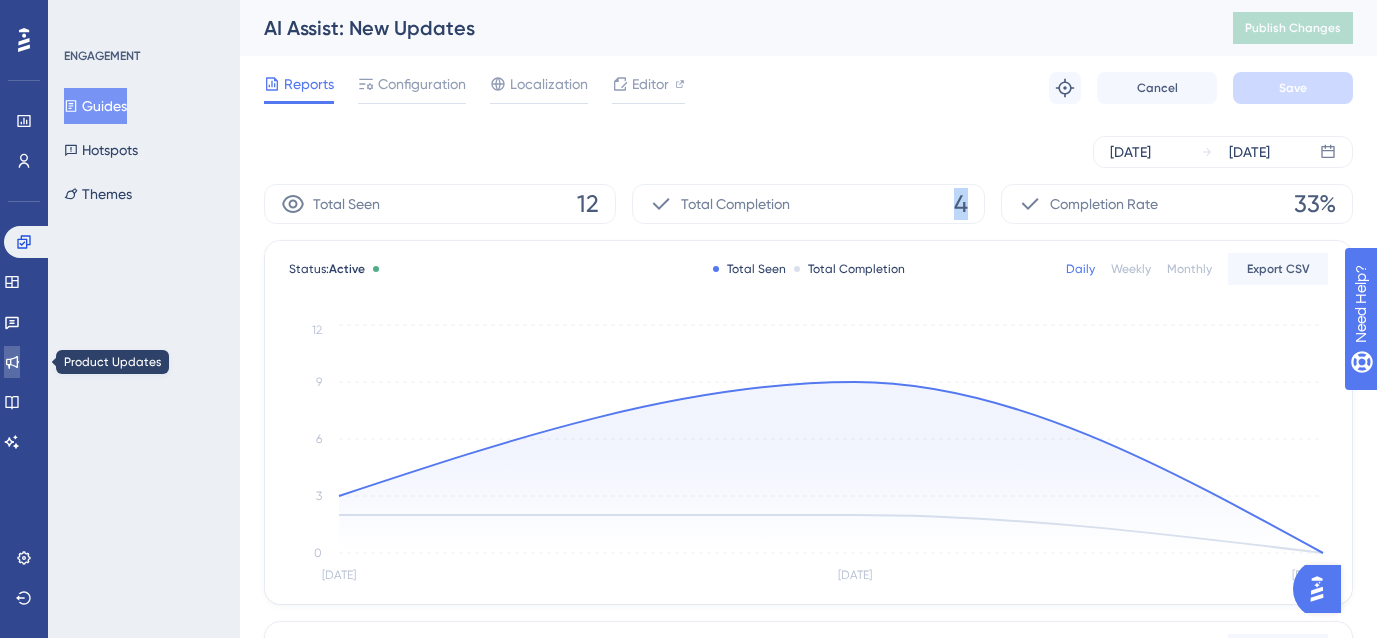 click 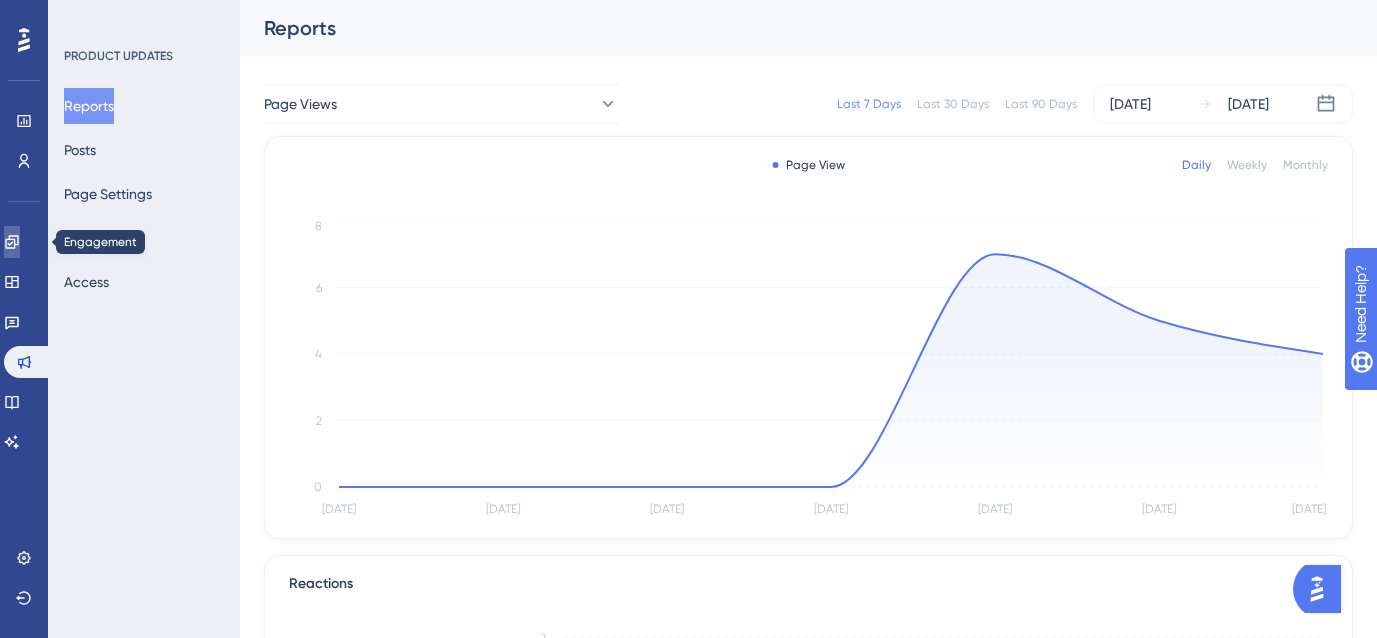 click 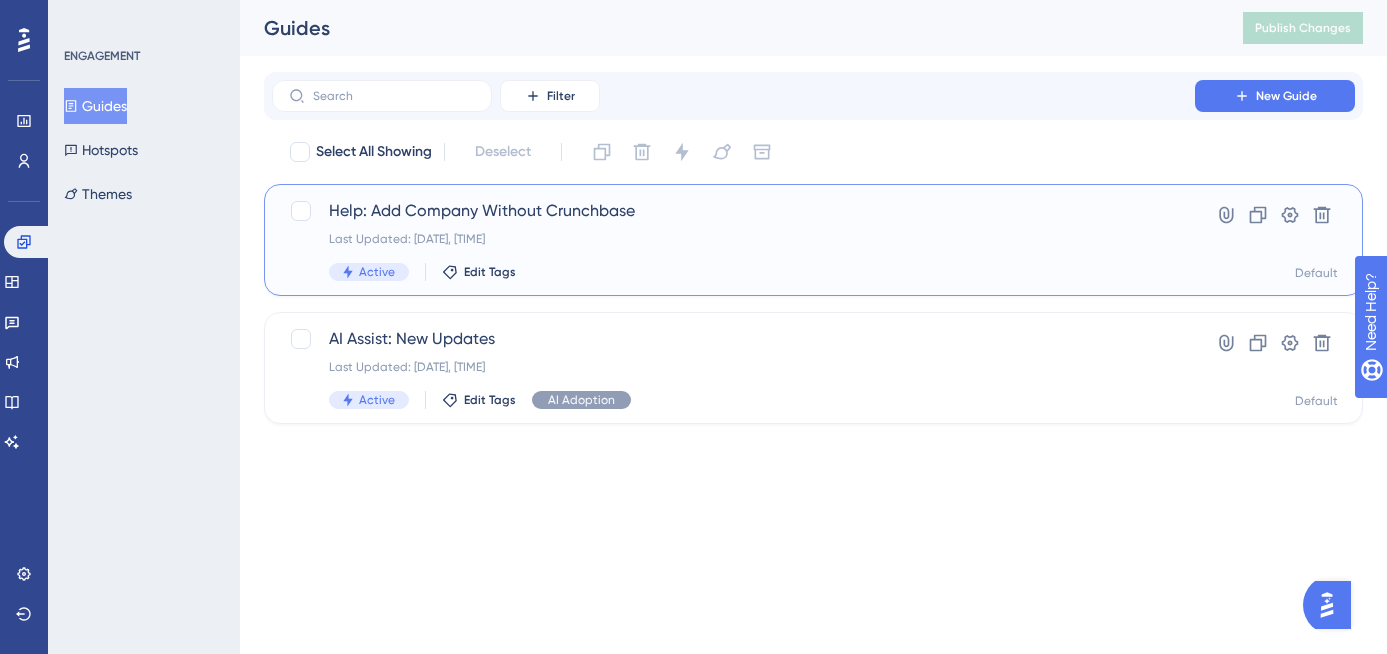 click on "Help: Add Company Without Crunchbase" at bounding box center (733, 211) 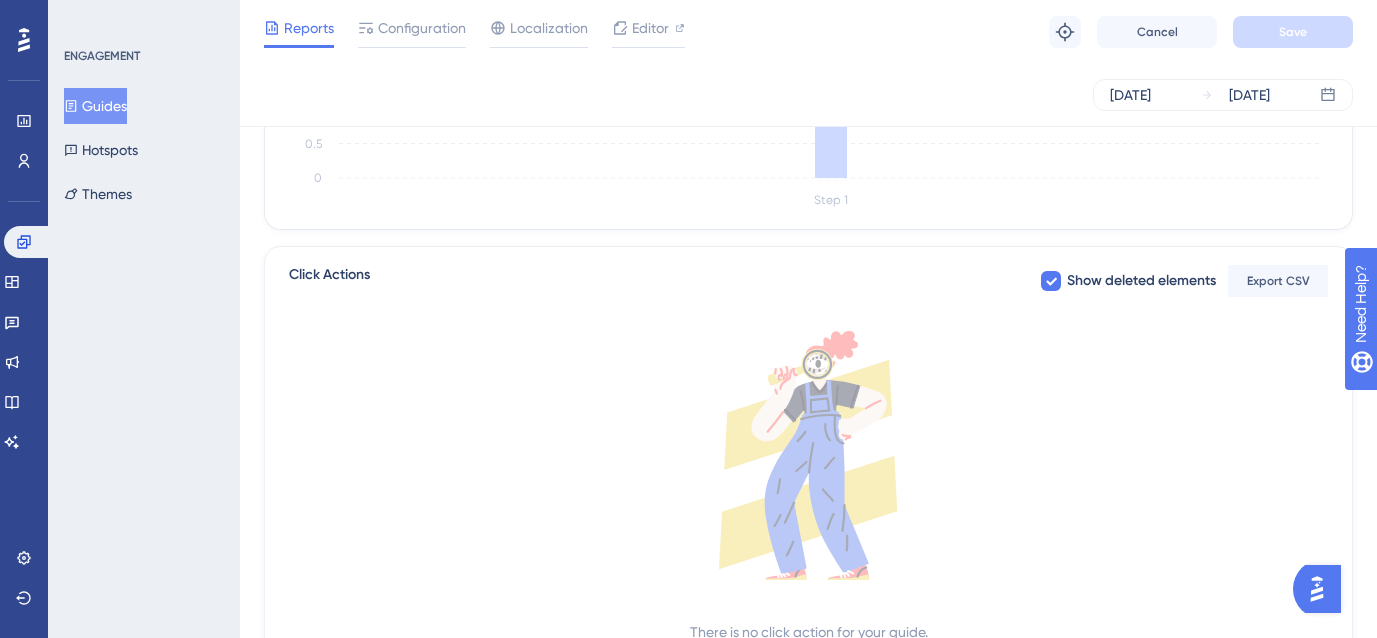 scroll, scrollTop: 758, scrollLeft: 0, axis: vertical 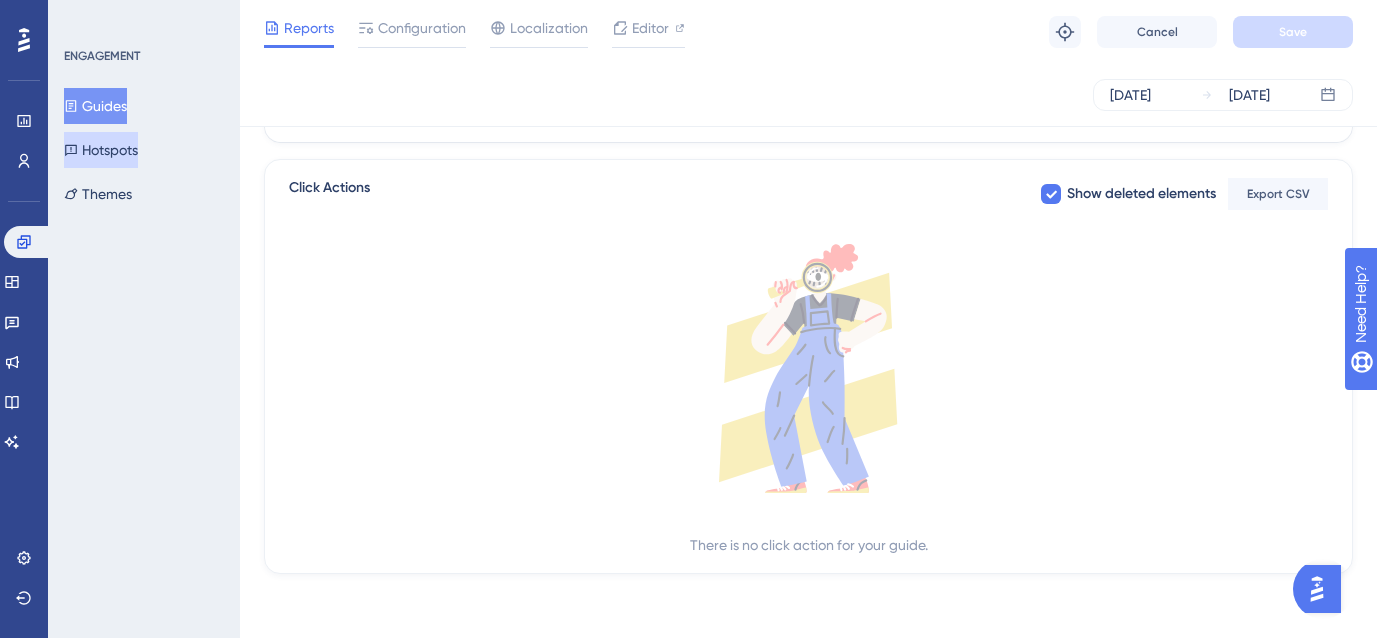 click on "Hotspots" at bounding box center (101, 150) 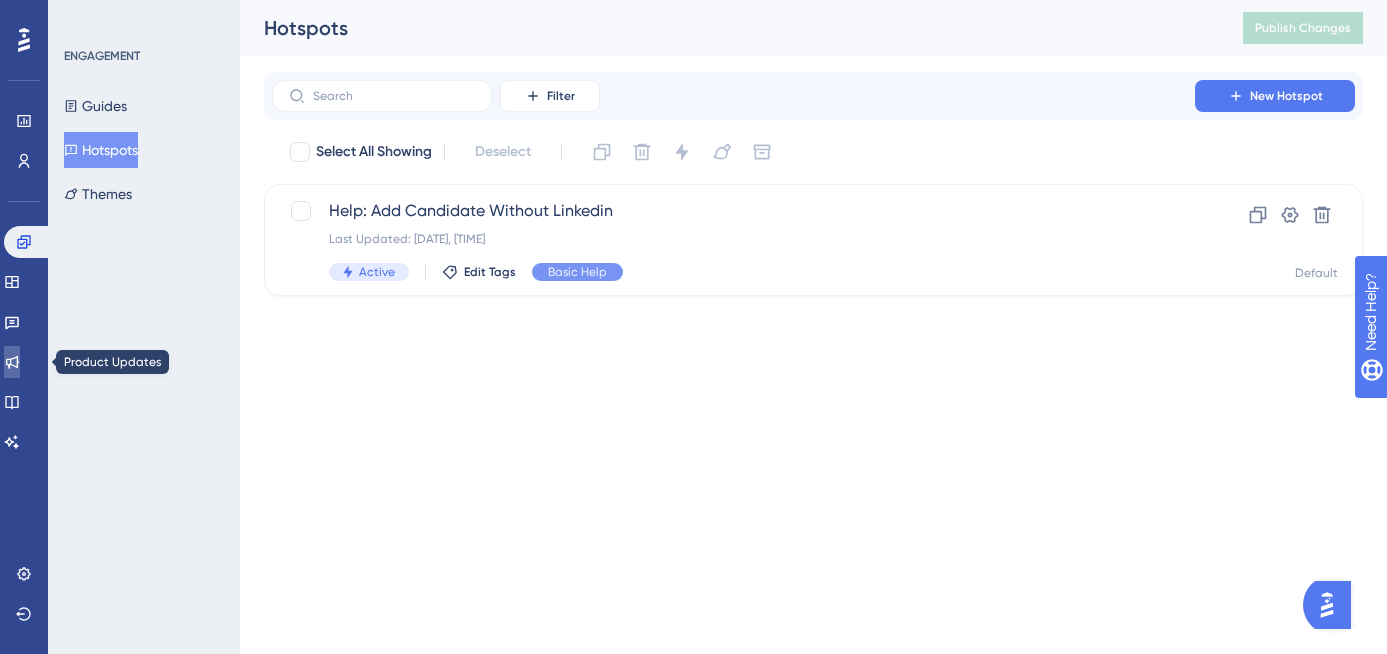 click 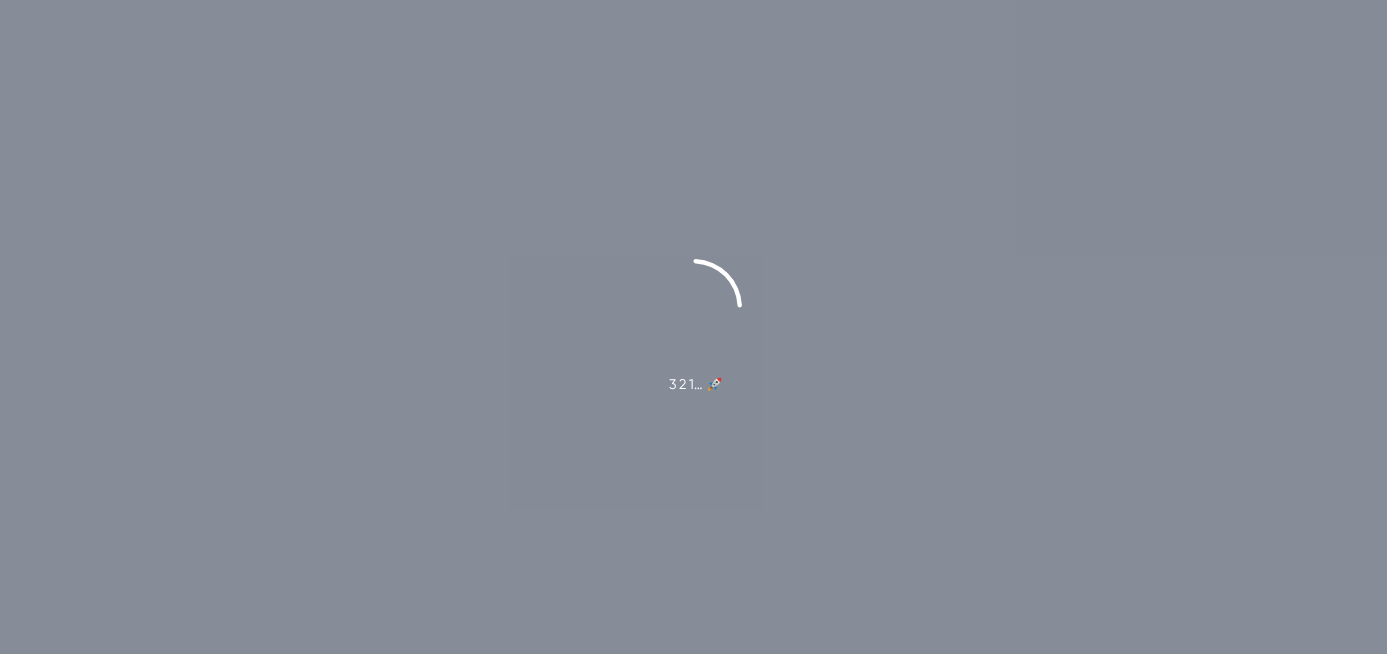 scroll, scrollTop: 0, scrollLeft: 0, axis: both 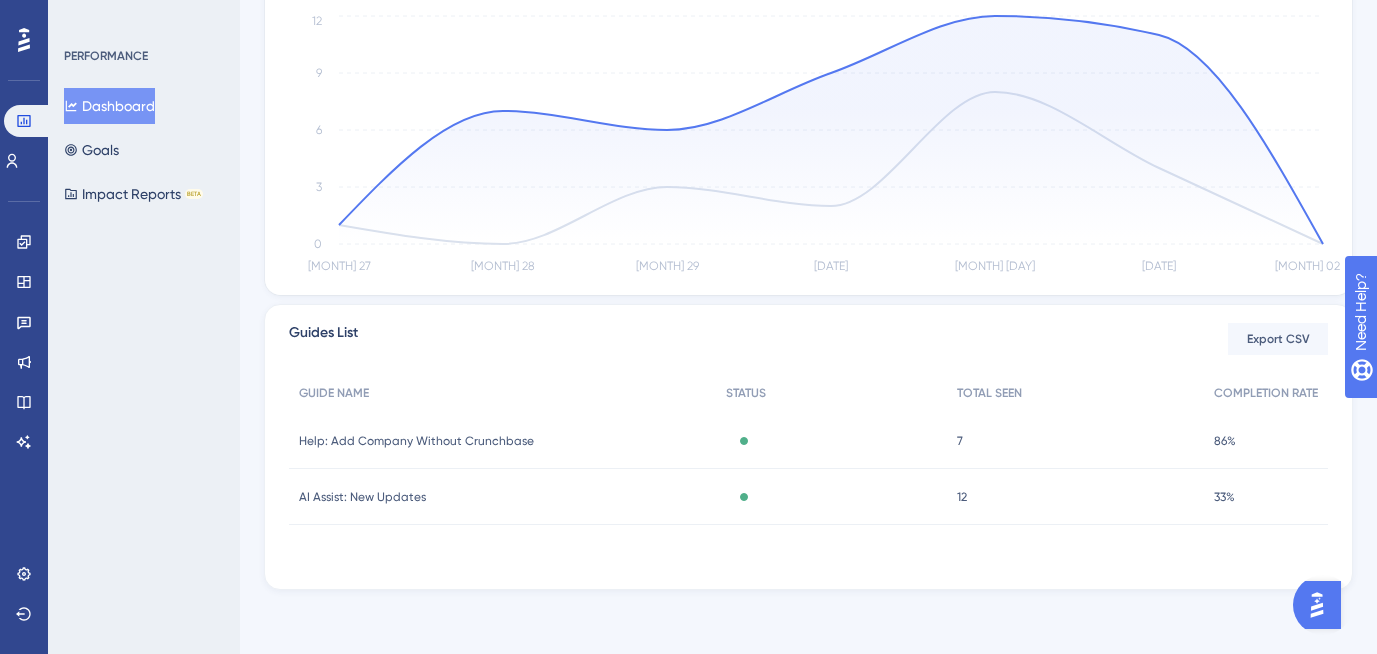 click on "Help: Add Company Without Crunchbase Help: Add Company Without Crunchbase" at bounding box center (502, 441) 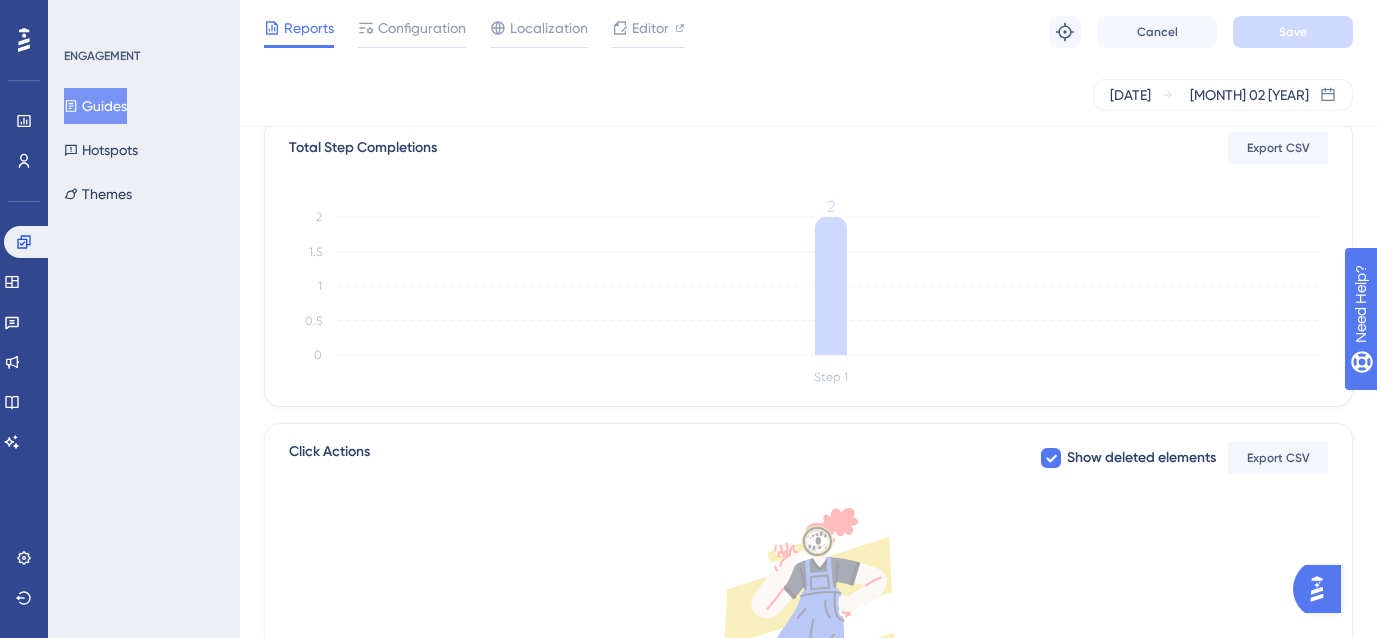 scroll, scrollTop: 499, scrollLeft: 0, axis: vertical 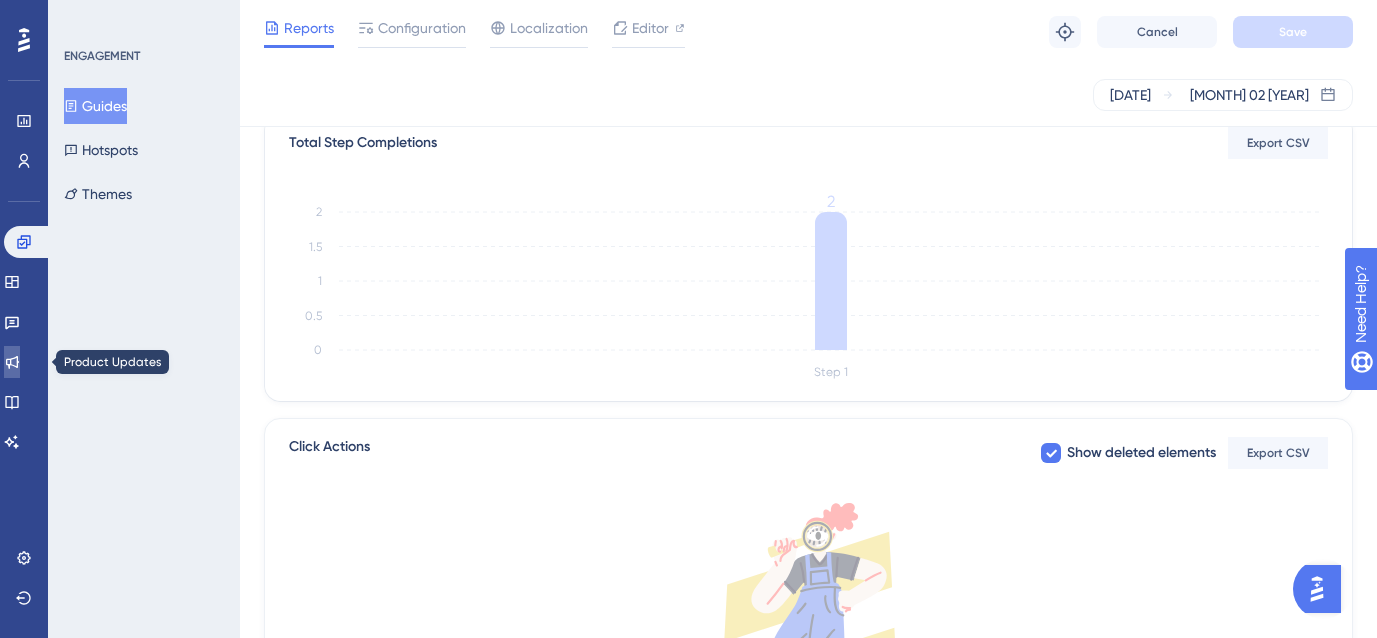 click 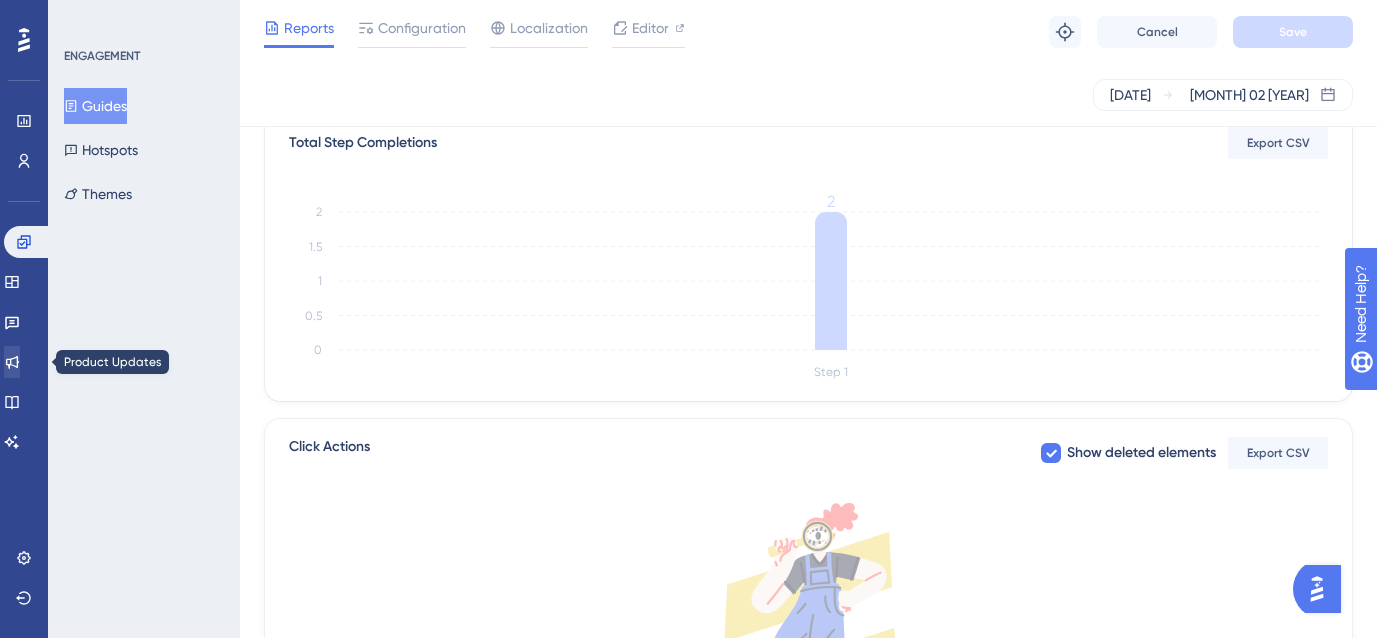 scroll, scrollTop: 0, scrollLeft: 0, axis: both 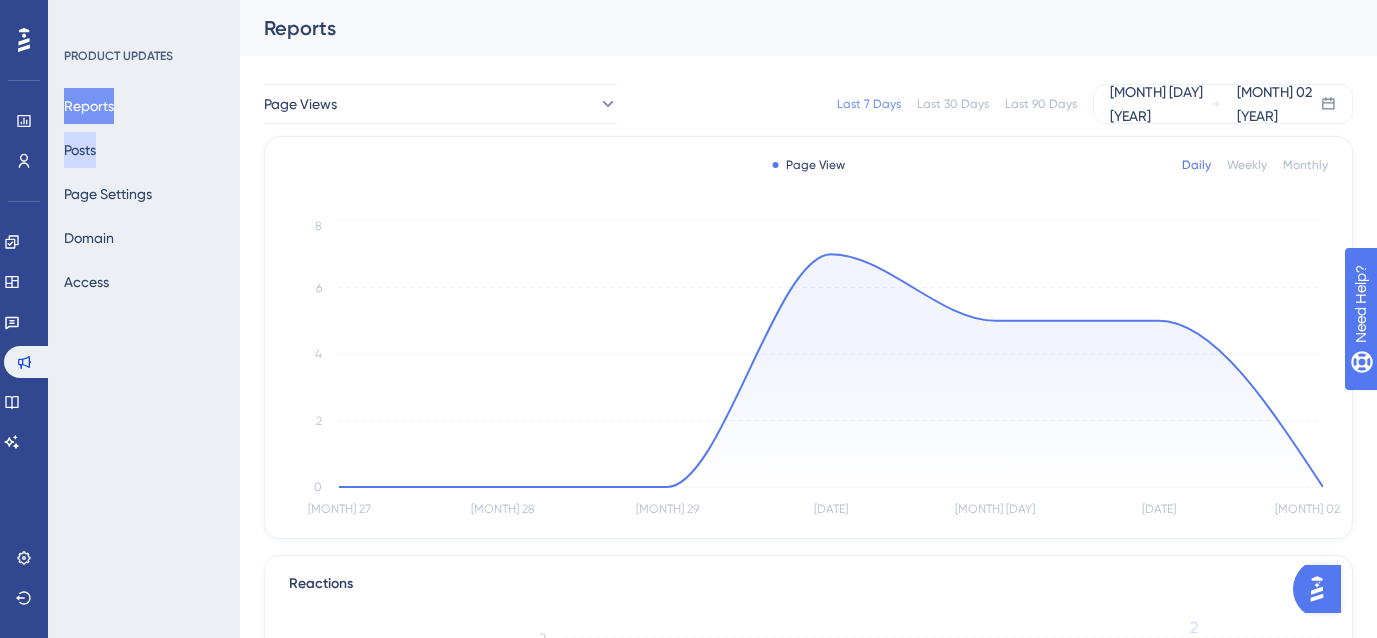 click on "Posts" at bounding box center (80, 150) 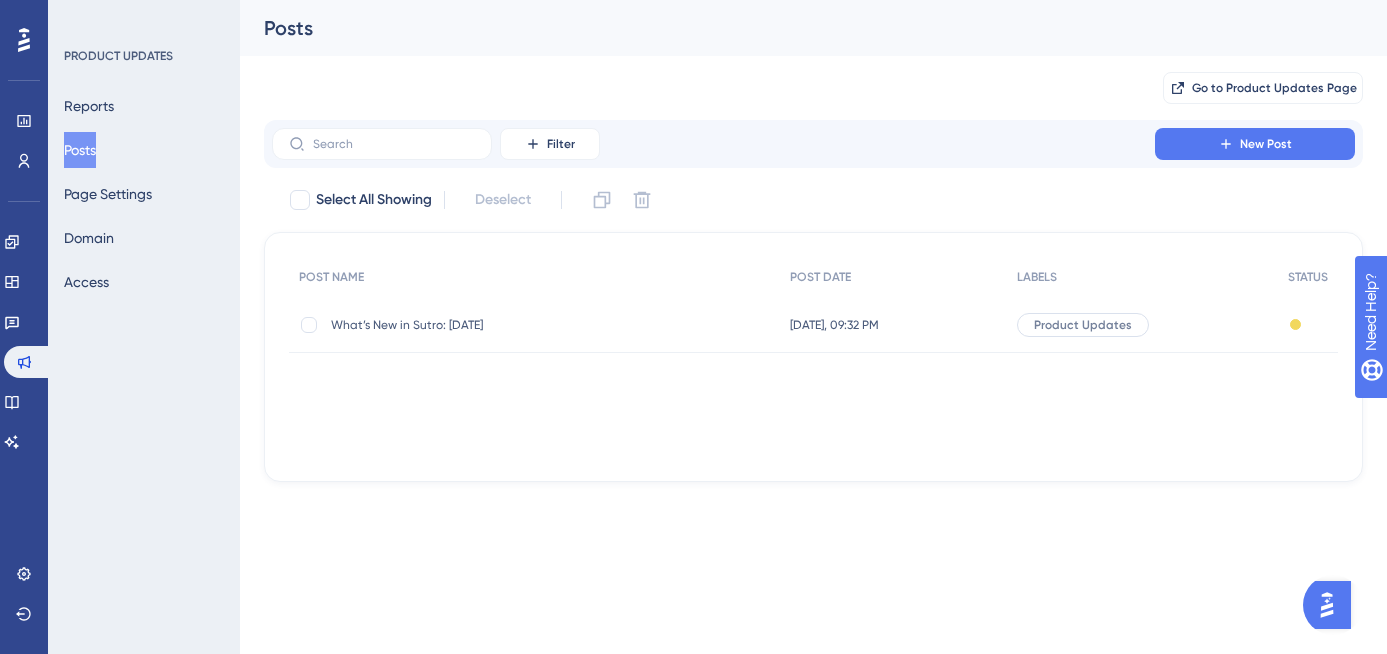 click on "What’s New in Sutro: [DATE]" at bounding box center [491, 325] 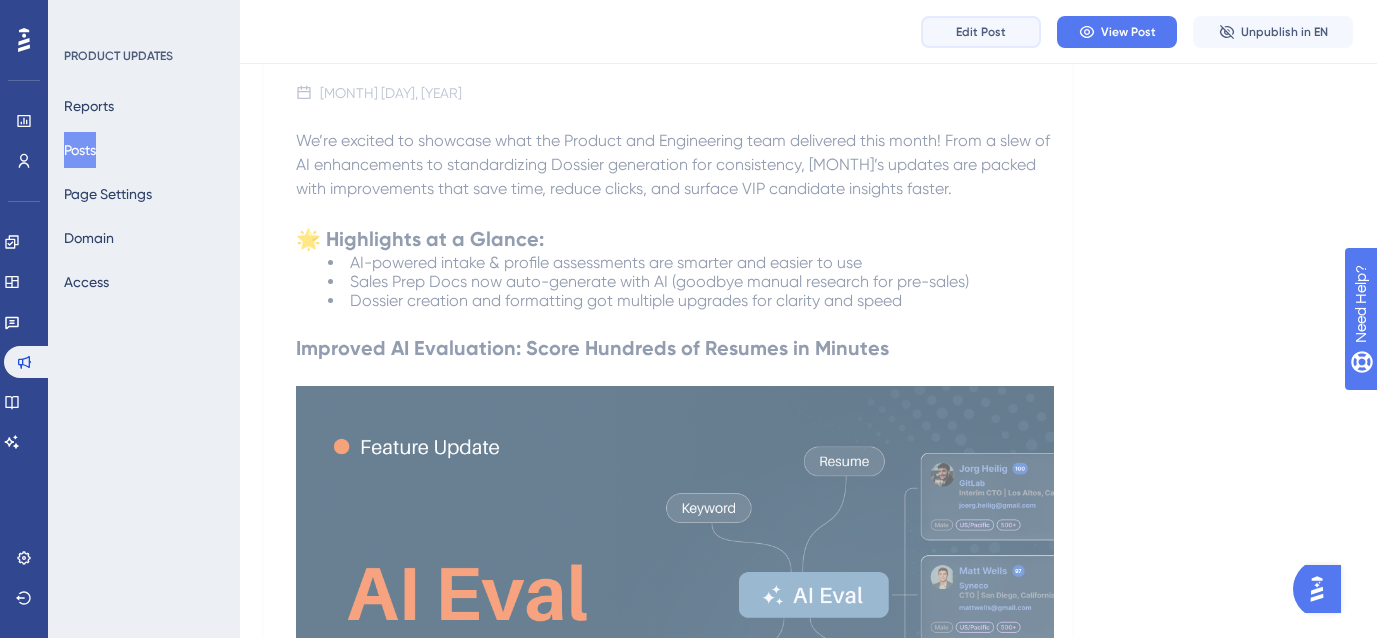 click on "Edit Post" at bounding box center (981, 32) 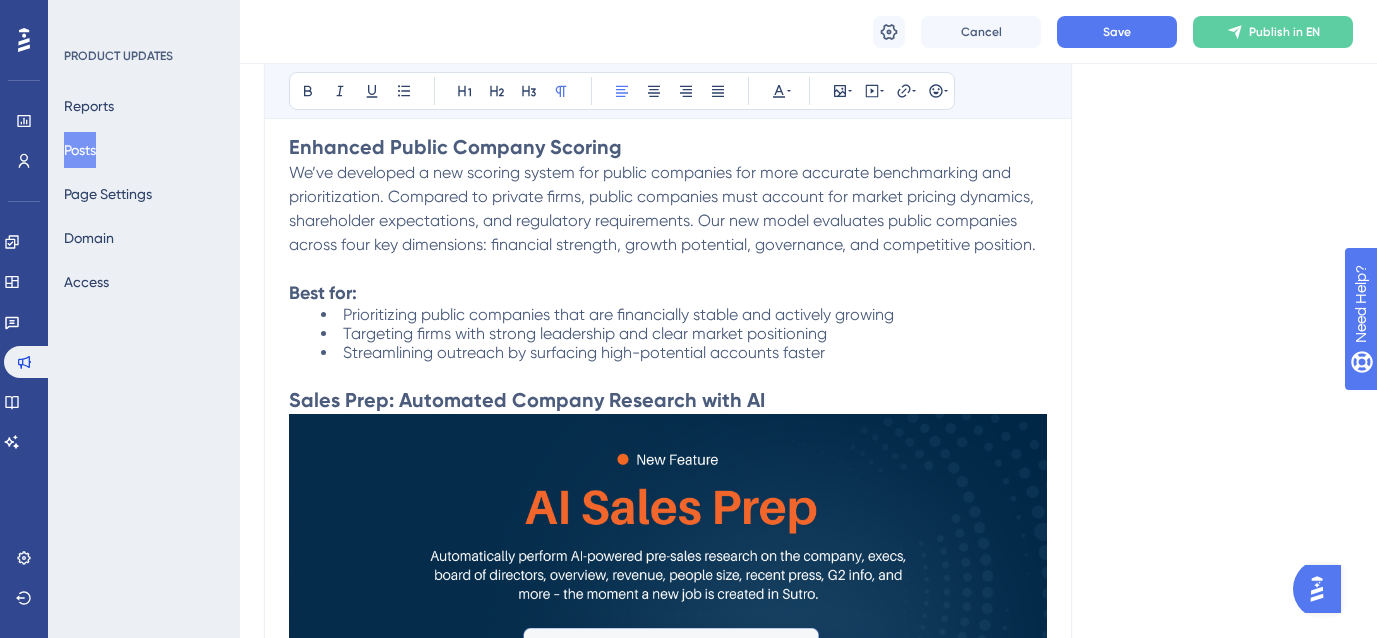 scroll, scrollTop: 2403, scrollLeft: 0, axis: vertical 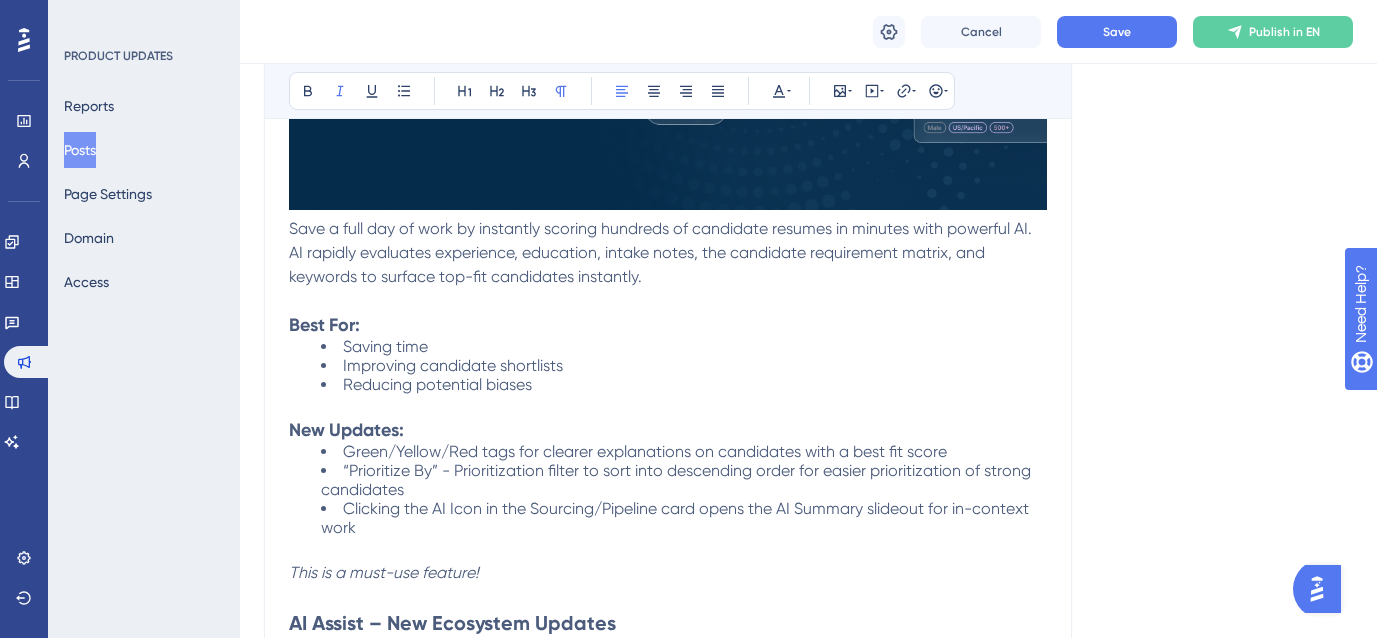 drag, startPoint x: 495, startPoint y: 569, endPoint x: 293, endPoint y: 565, distance: 202.0396 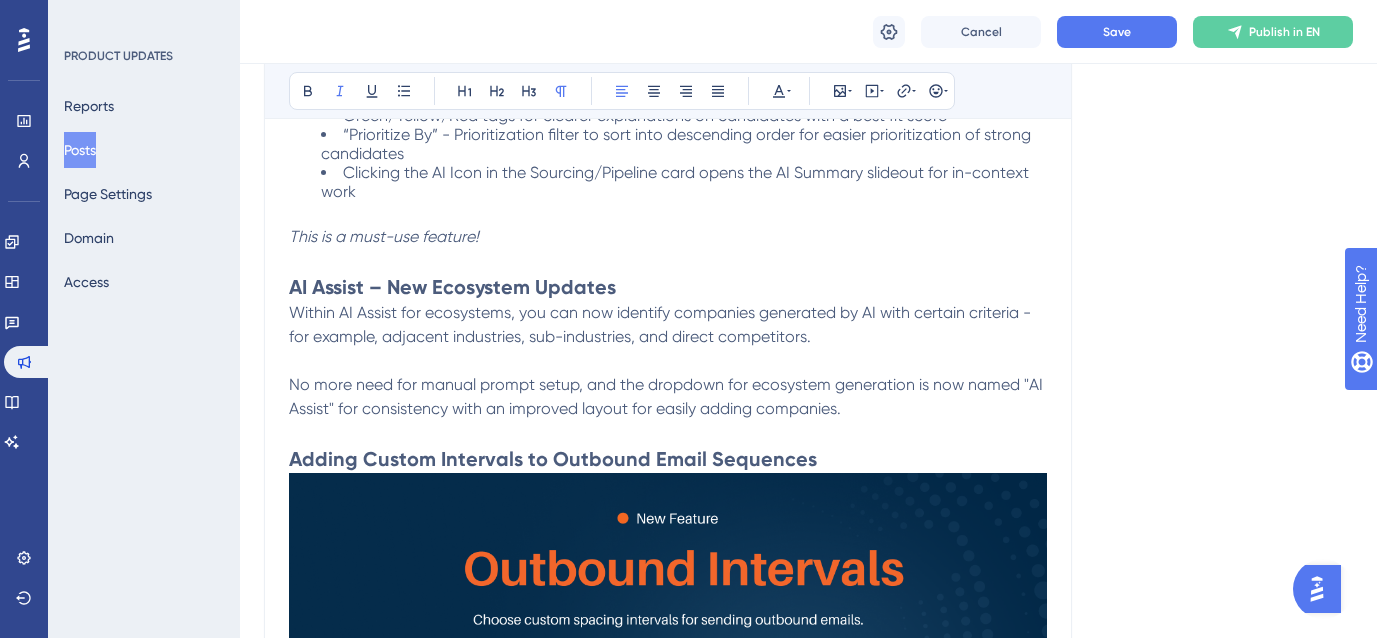 click on "No more need for manual prompt setup, and the dropdown for ecosystem generation is now named "AI Assist" for consistency with an improved layout for easily adding companies." at bounding box center [668, 397] 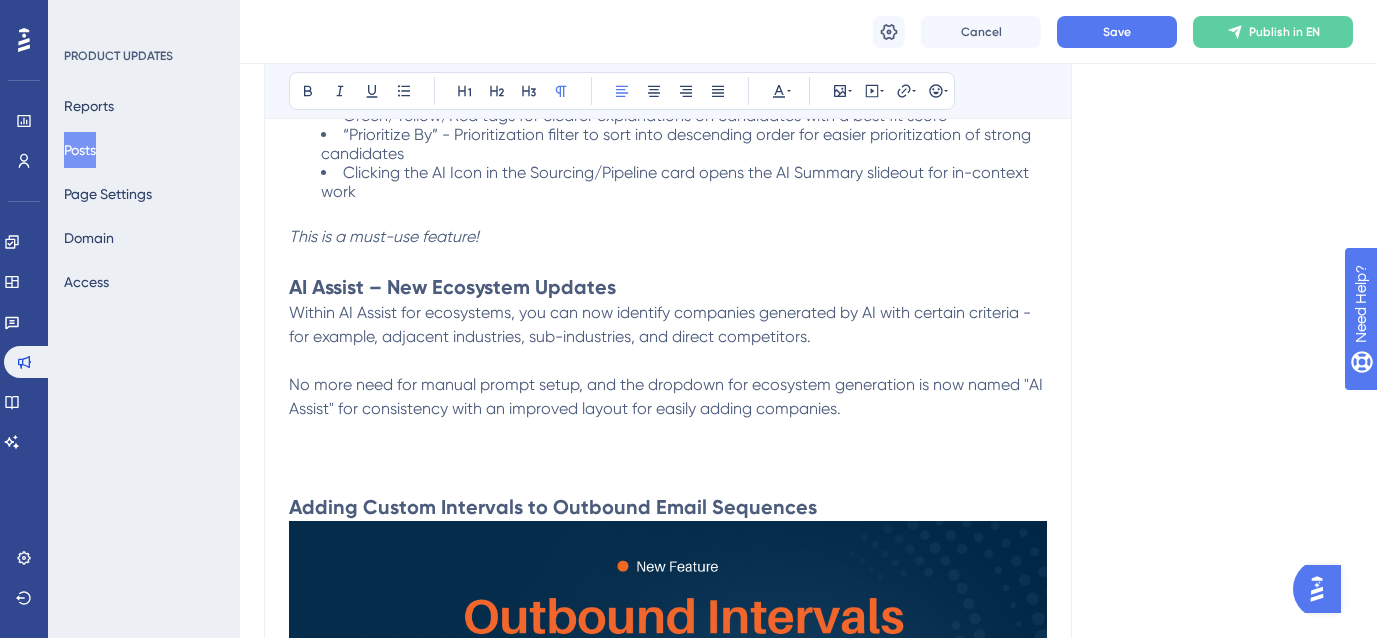 paste 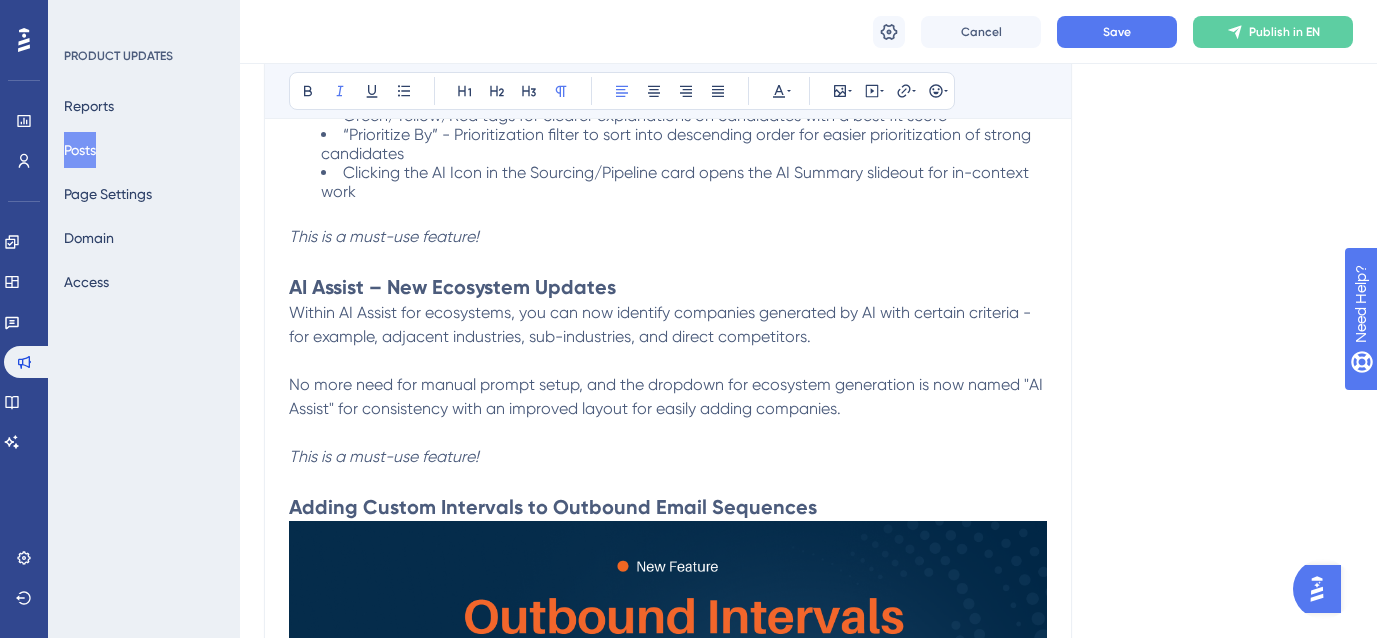 drag, startPoint x: 290, startPoint y: 450, endPoint x: 498, endPoint y: 447, distance: 208.02164 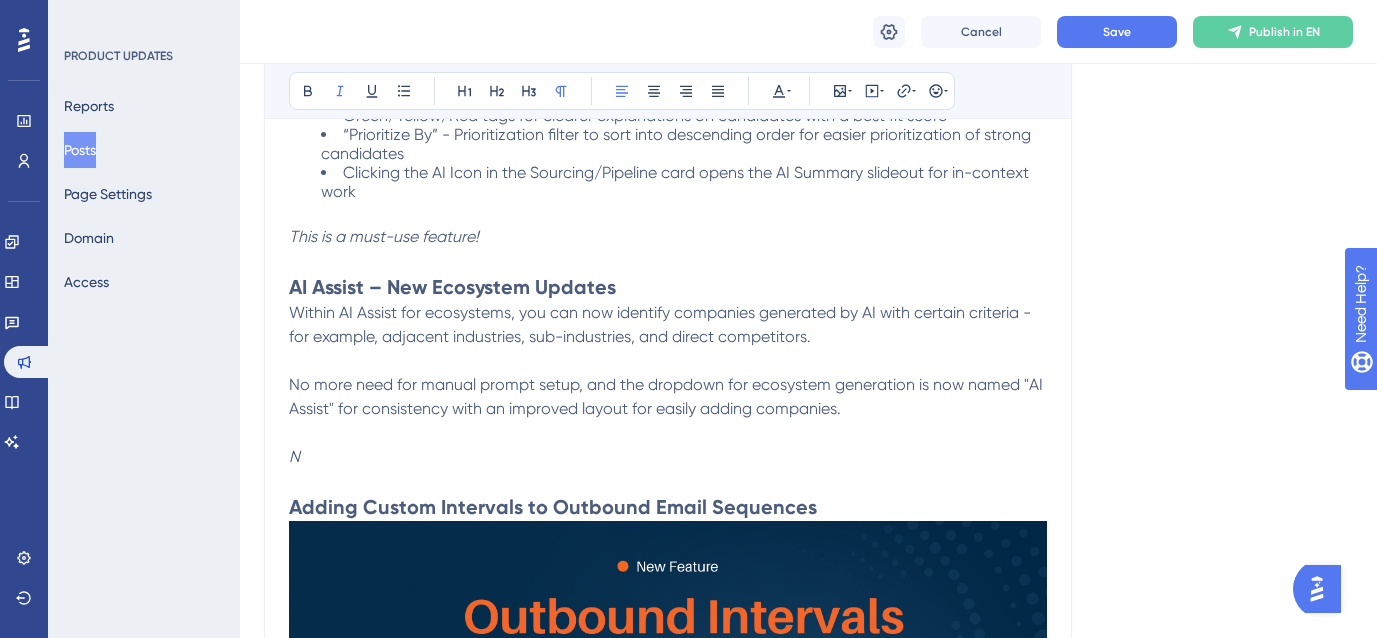 type 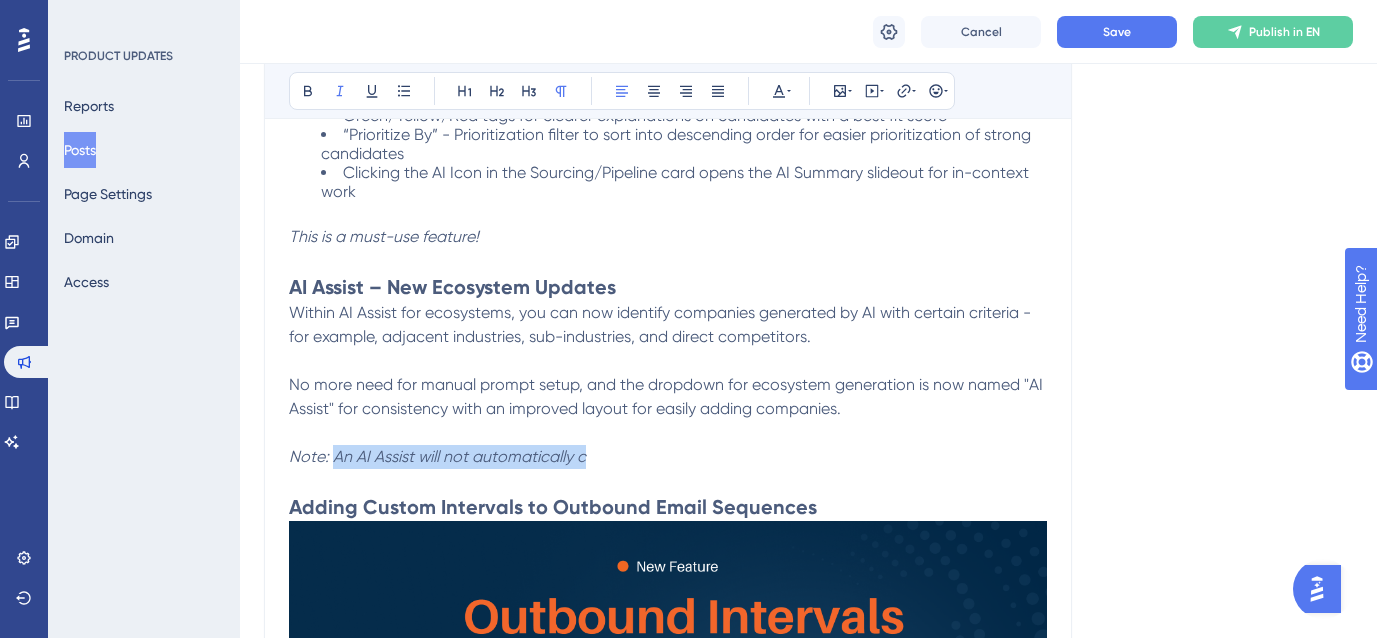 drag, startPoint x: 332, startPoint y: 455, endPoint x: 614, endPoint y: 453, distance: 282.00708 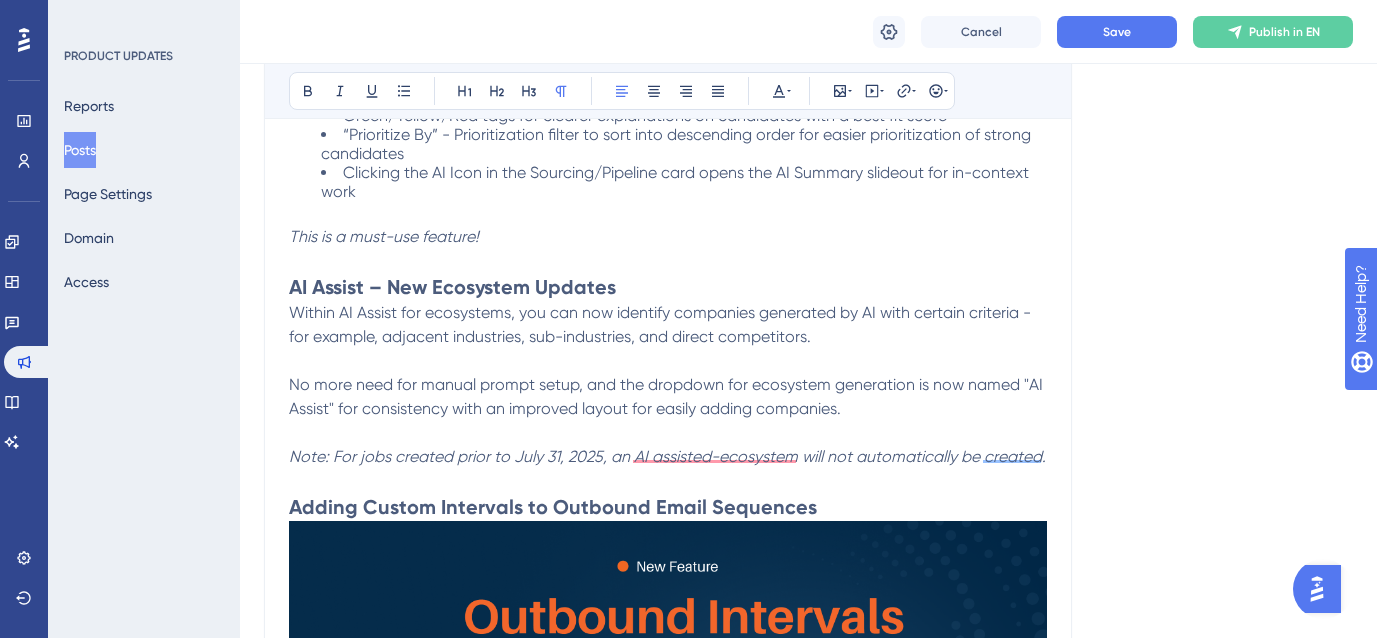 click on "Within AI Assist for ecosystems, you can now identify companies generated by AI with certain criteria - for example, adjacent industries, sub-industries, and direct competitors." at bounding box center [662, 324] 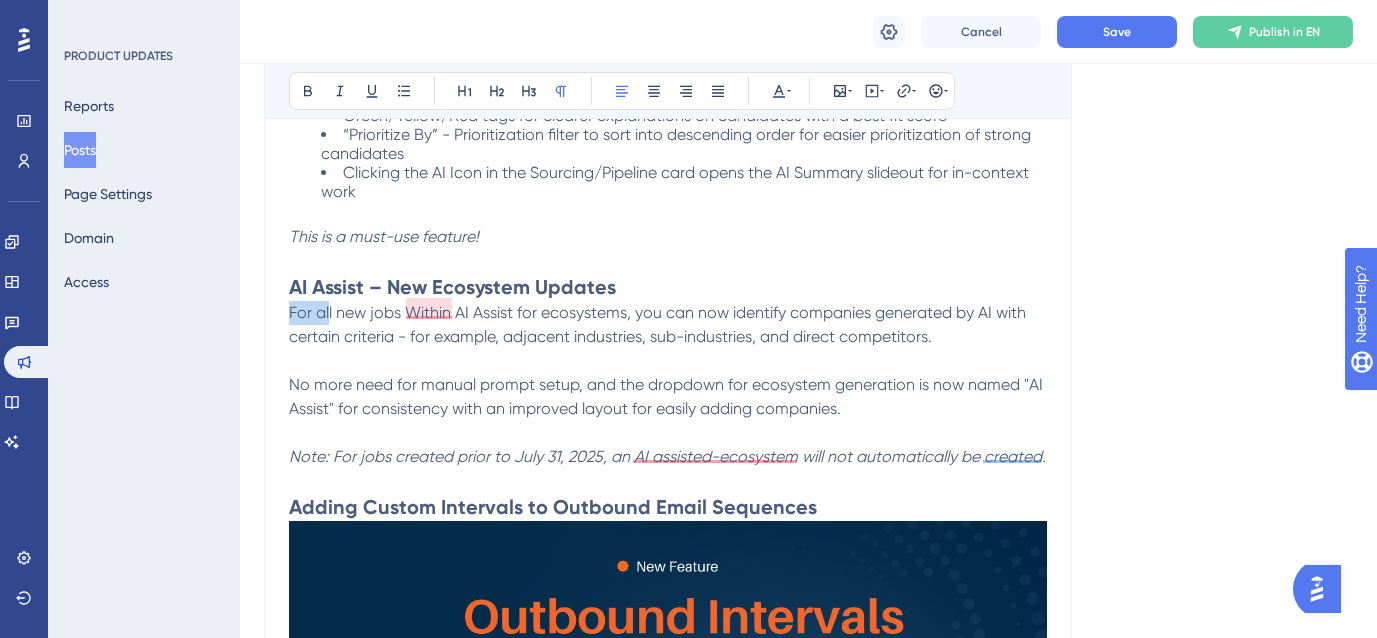 click on "What’s New in Sutro: [DATE]" at bounding box center [688, 1232] 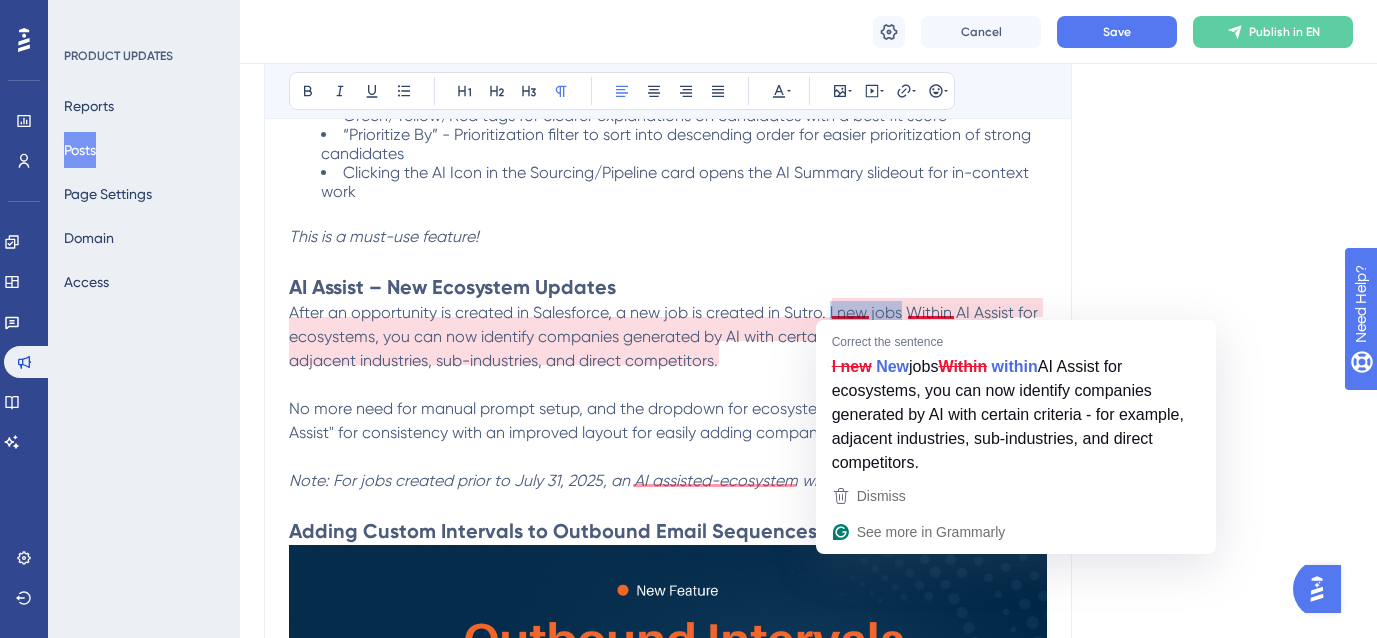 drag, startPoint x: 830, startPoint y: 305, endPoint x: 902, endPoint y: 305, distance: 72 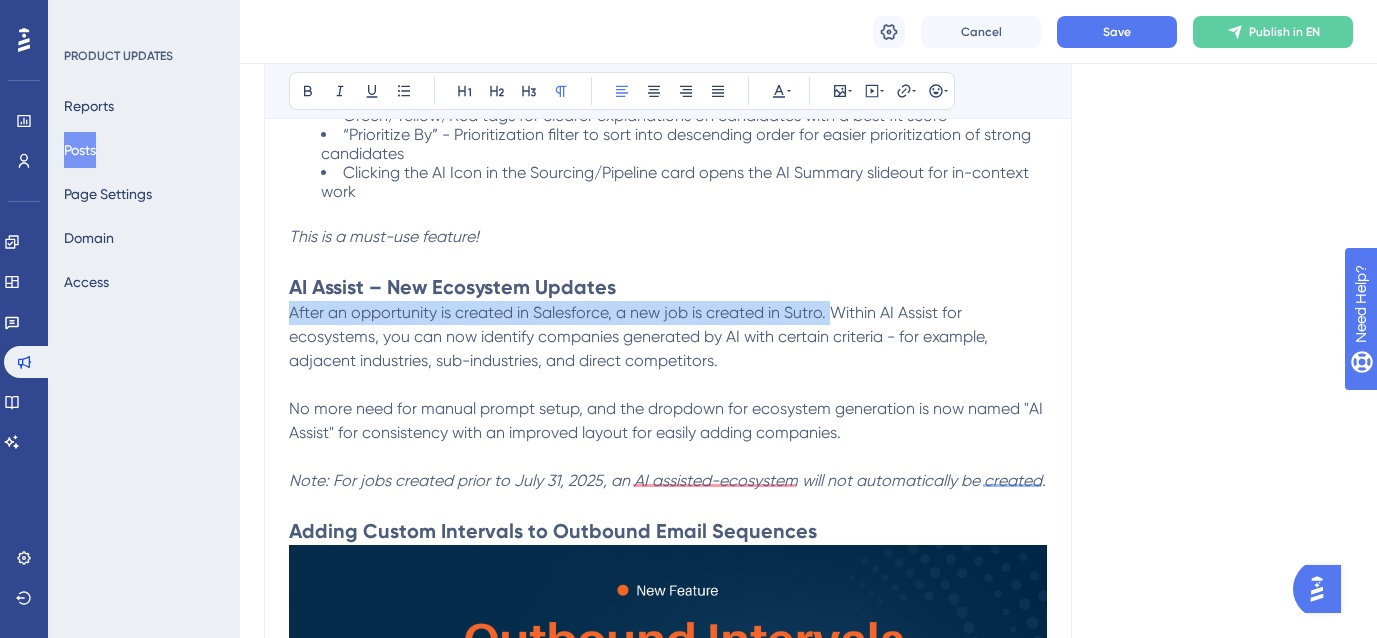 drag, startPoint x: 835, startPoint y: 307, endPoint x: 292, endPoint y: 318, distance: 543.1114 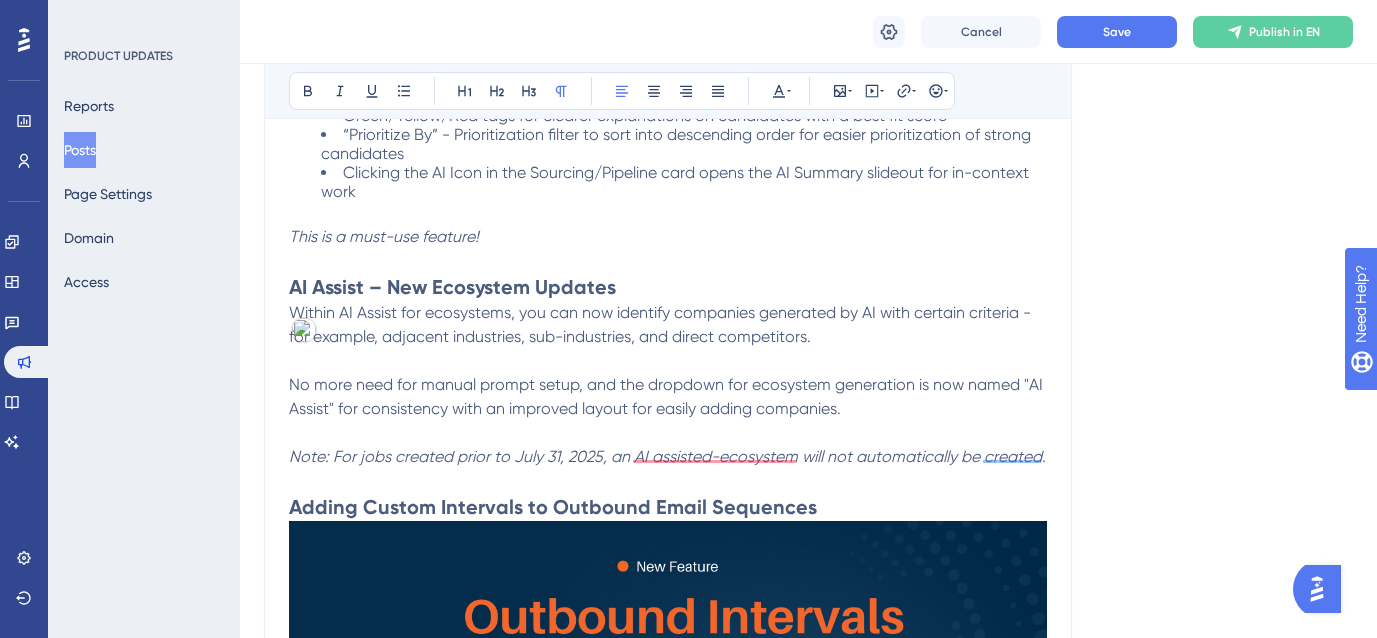 click on "Within AI Assist for ecosystems, you can now identify companies generated by AI with certain criteria - for example, adjacent industries, sub-industries, and direct competitors." at bounding box center (668, 325) 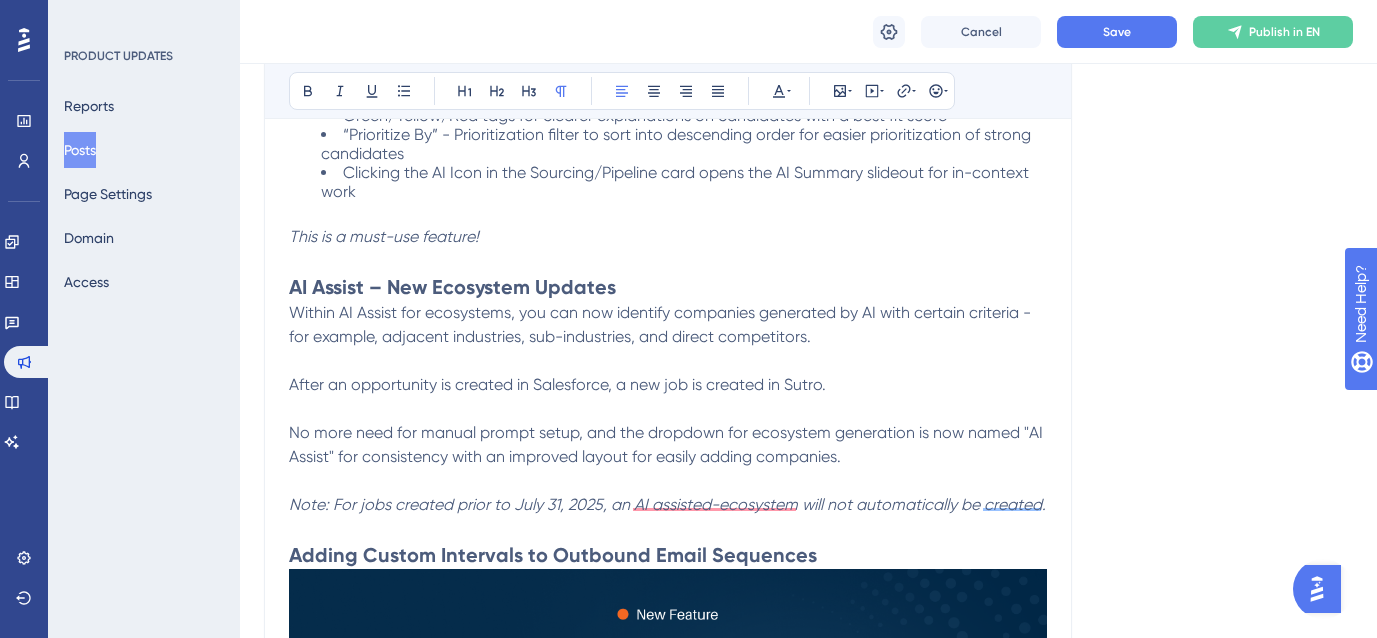 click on "After an opportunity is created in Salesforce, a new job is created in Sutro." at bounding box center [557, 384] 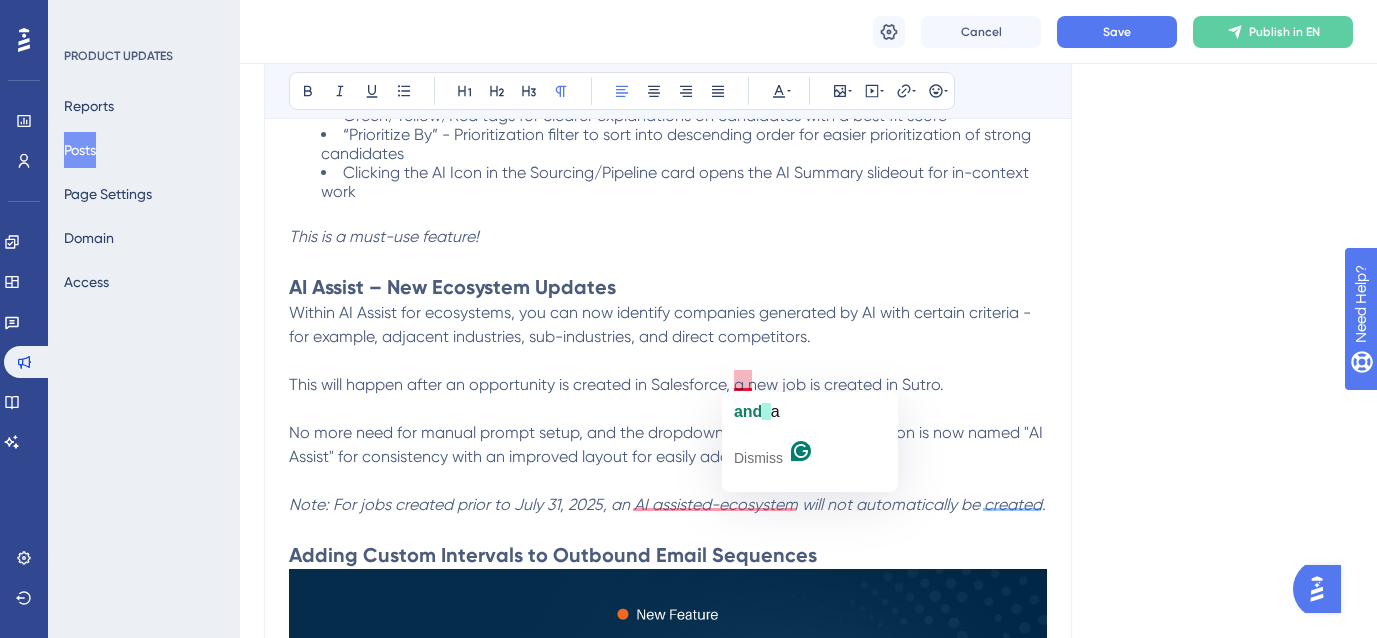 click on "This will happen after an opportunity is created in Salesforce, a new job is created in Sutro." at bounding box center [616, 384] 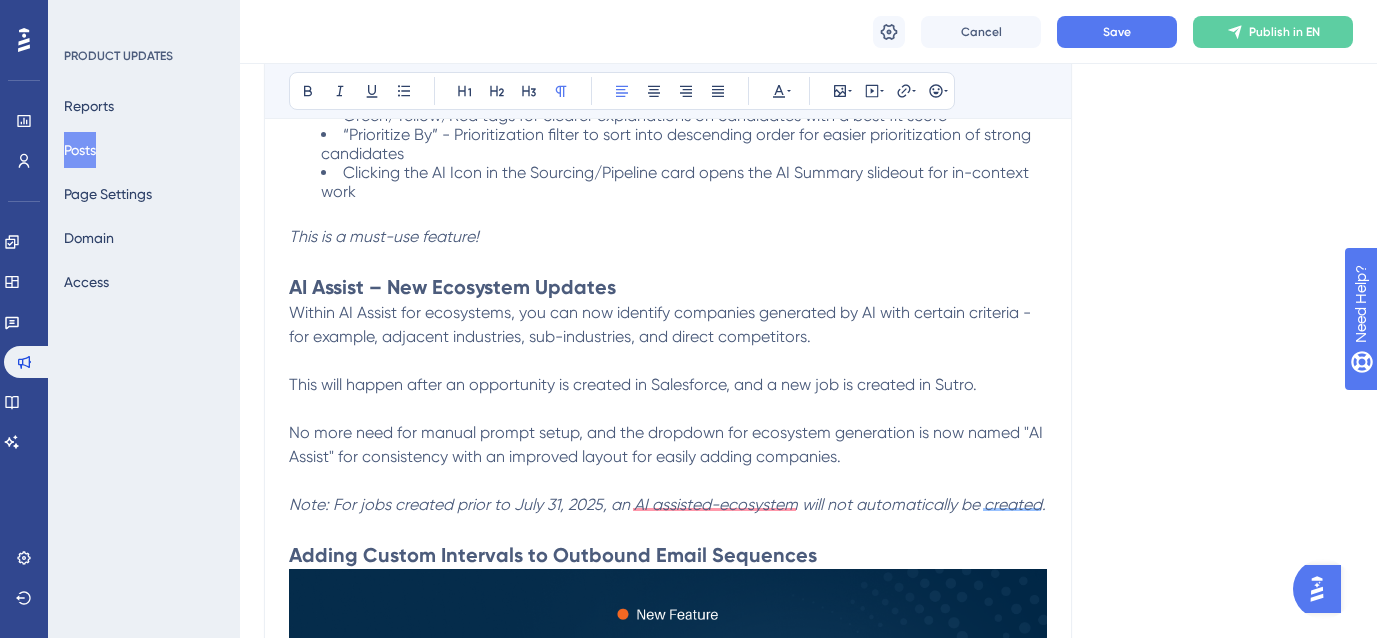 click at bounding box center [668, 409] 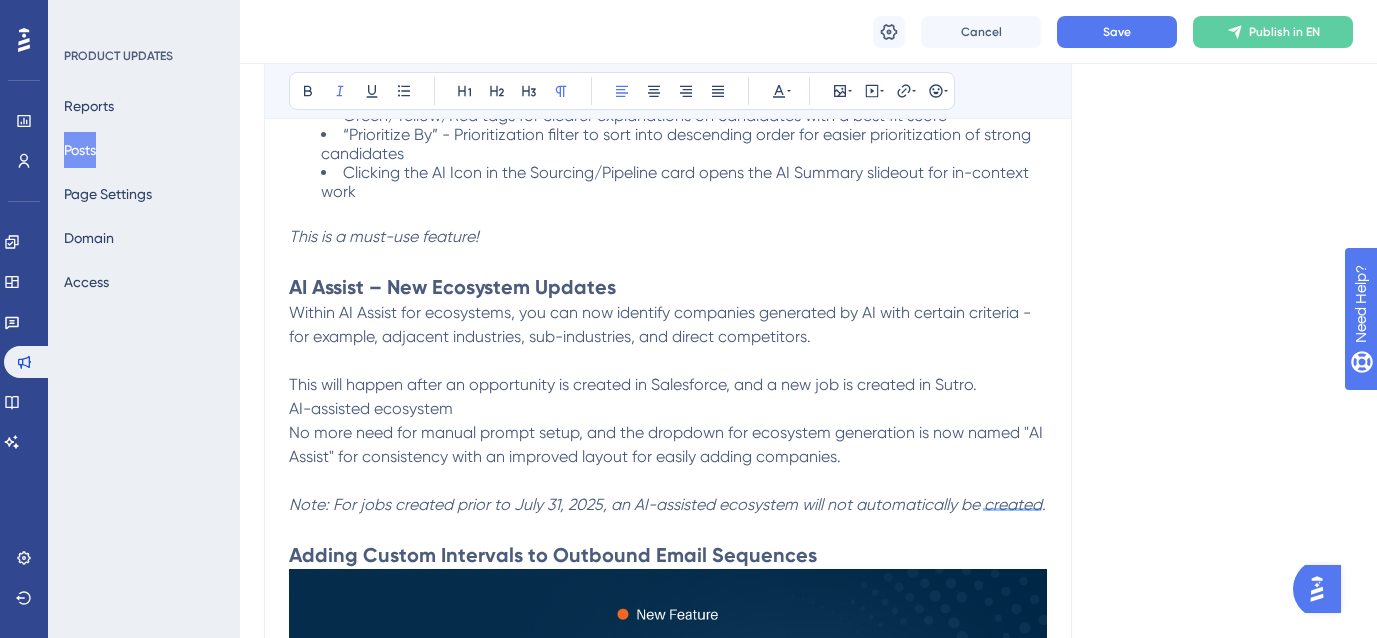 click on "Note: For jobs created prior to July 31, 2025, an AI-assisted ecosystem will not automatically be created." at bounding box center [667, 504] 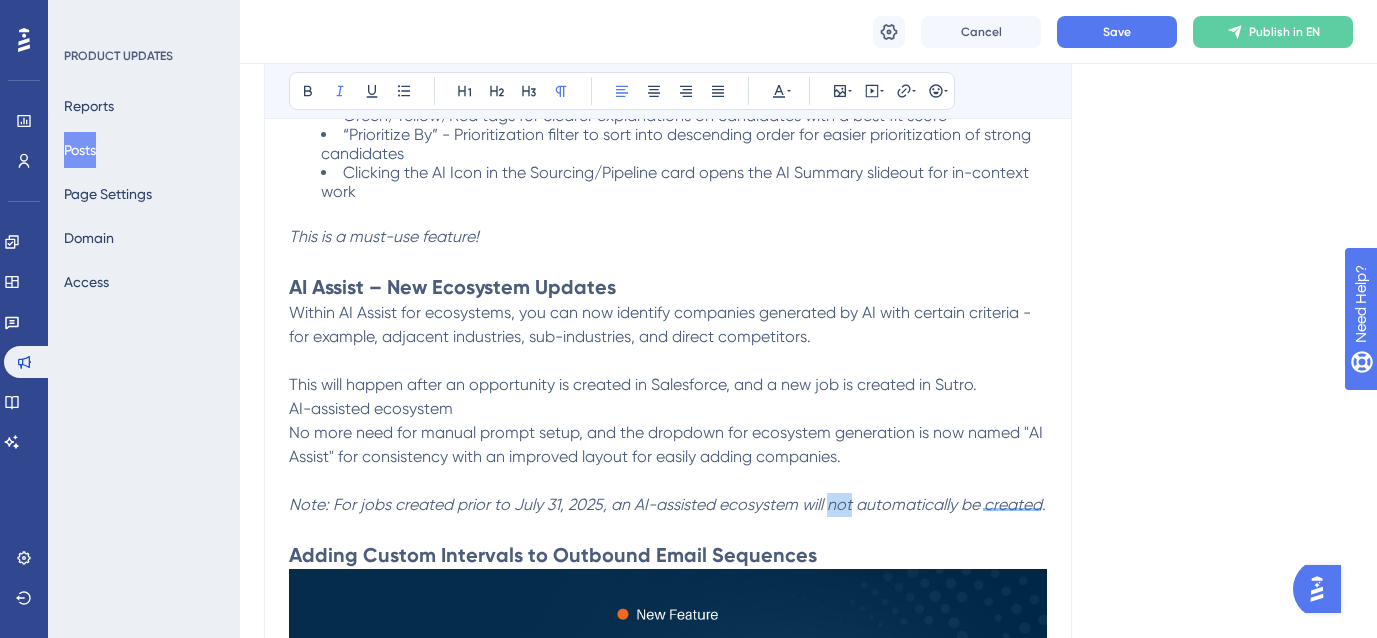 click on "Note: For jobs created prior to July 31, 2025, an AI-assisted ecosystem will not automatically be created." at bounding box center [667, 504] 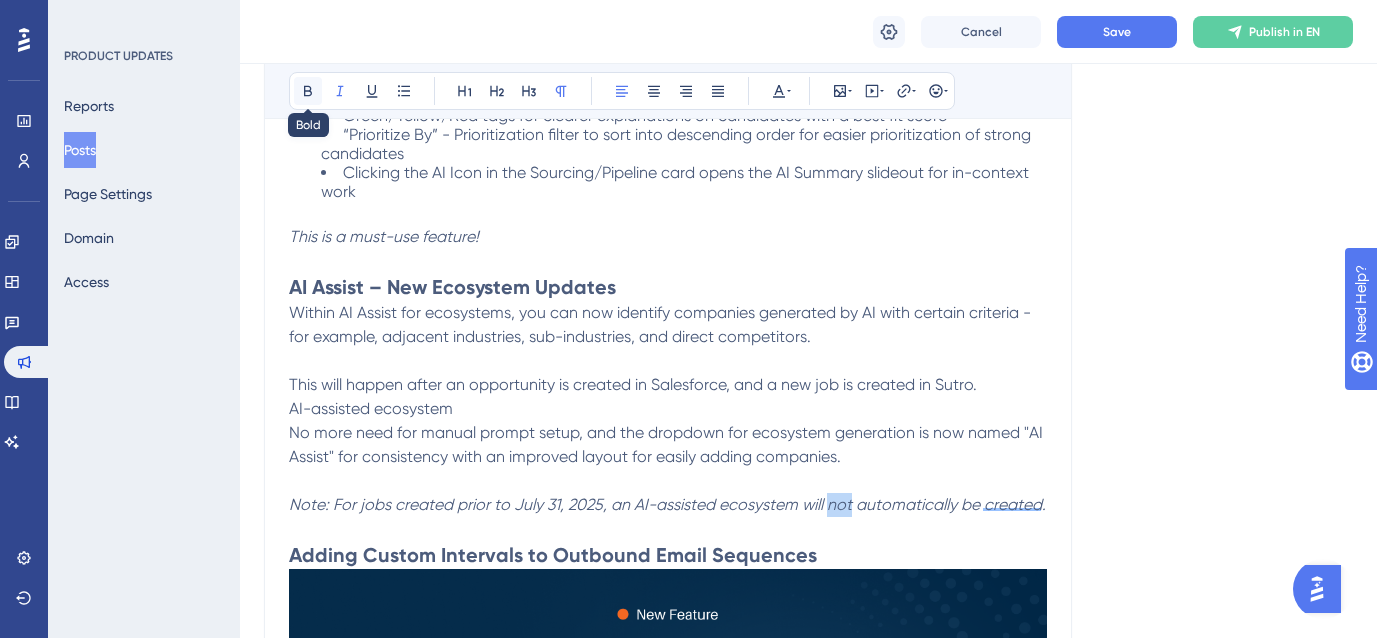 click 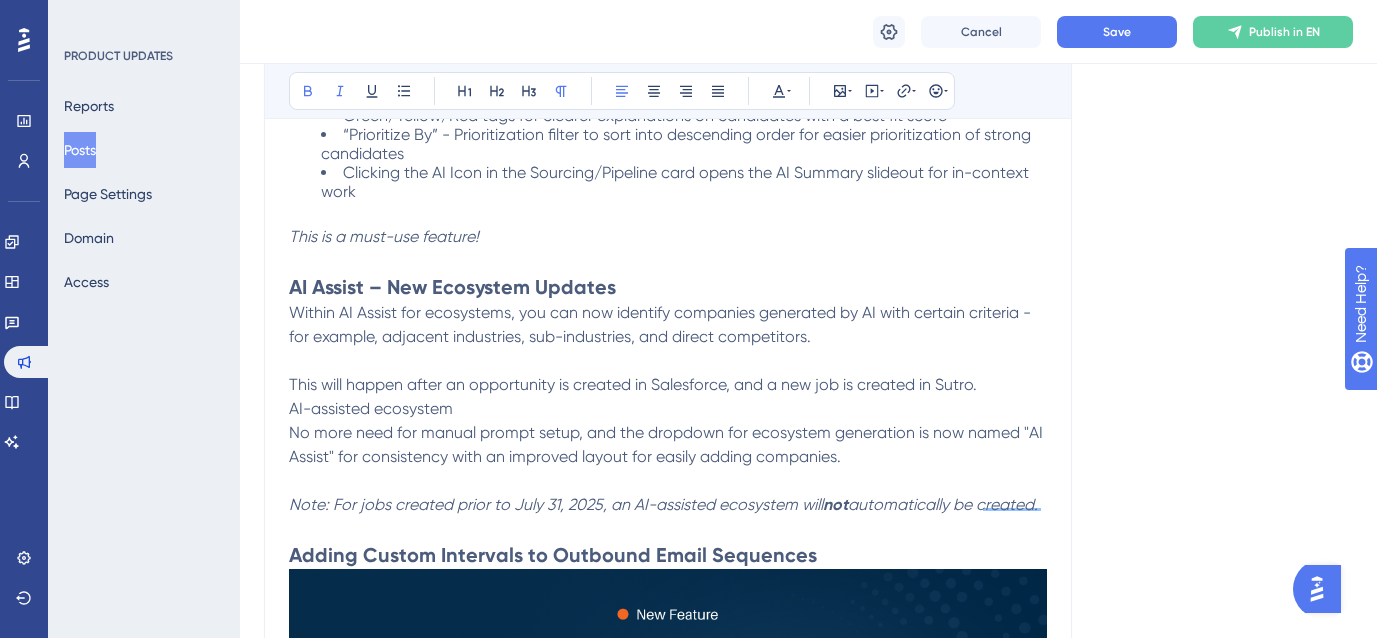 click on "What’s New in Sutro: [MONTH] [YEAR] Bold Italic Underline Bullet Point Heading 1 Heading 2 Heading 3 Normal Align Left Align Center Align Right Align Justify Text Color Insert Image Embed Video Hyperlink Emojis We’re excited to showcase what the Product and Engineering team delivered this month! From a slew of AI enhancements to standardizing Dossier generation for consistency, [MONTH]’s updates are packed with improvements that save time, reduce clicks, and surface VIP candidate insights faster.  🌟 Highlights at a Glance:  AI-powered intake & profile assessments are smarter and easier to use  Sales Prep Docs now auto-generate with AI (goodbye manual research for pre-sales)  Dossier creation and formatting got multiple upgrades for clarity and speed  Improved AI Evaluation: Score Hundreds of Resumes in Minutes
Best For:   Saving time  Improving candidate shortlists  Reducing potential biases
New Updates:  This is a must-use feature!
AI Assist – New Ecosystem Updates
not" at bounding box center [668, 1093] 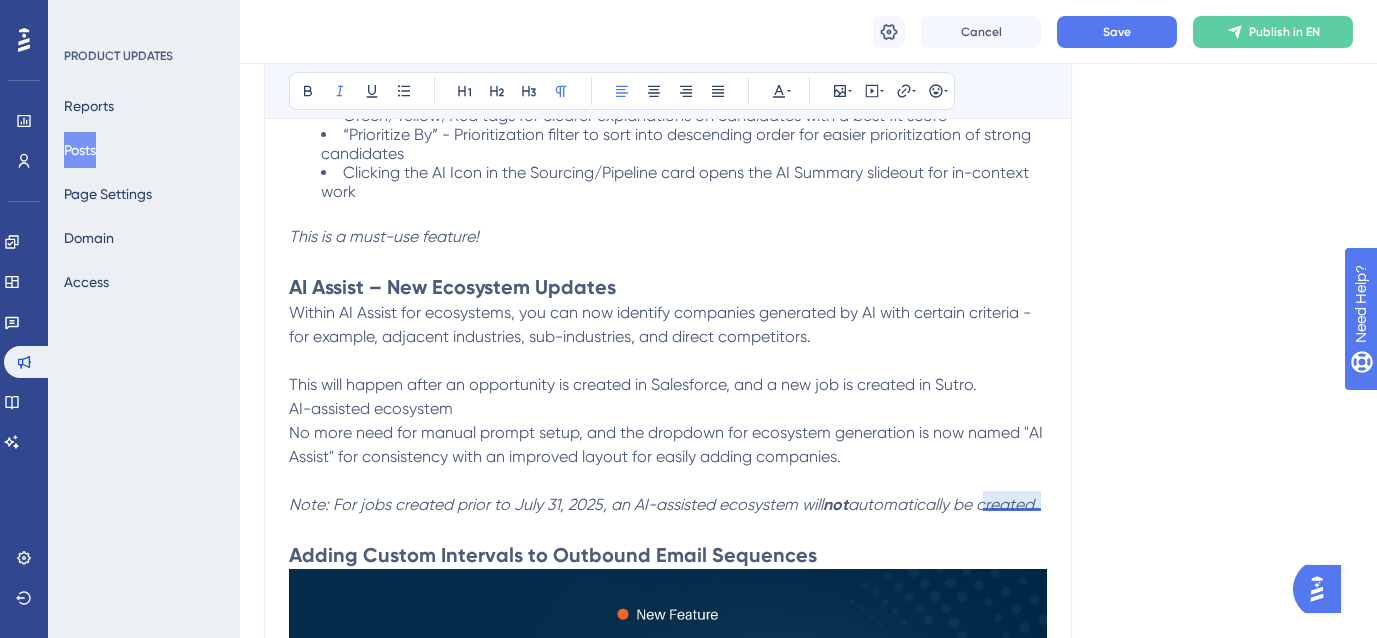 click on "automatically be created." at bounding box center (943, 504) 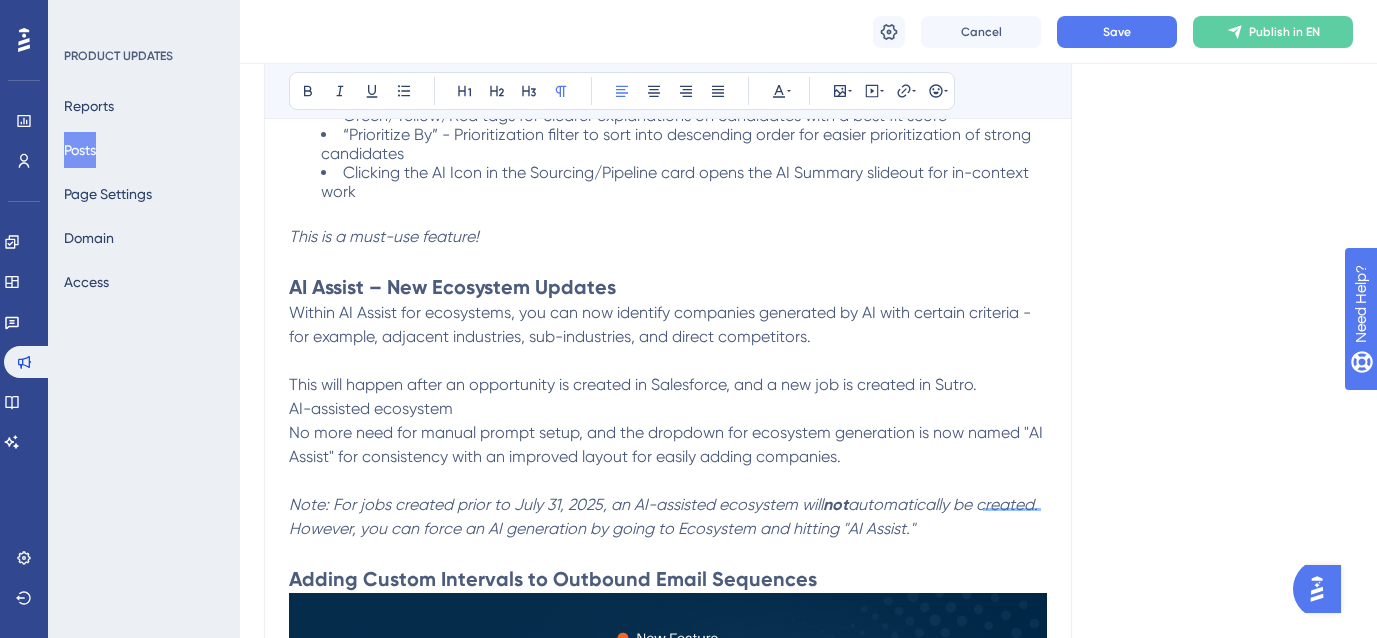 click on "AI-assisted ecosystem" at bounding box center [668, 409] 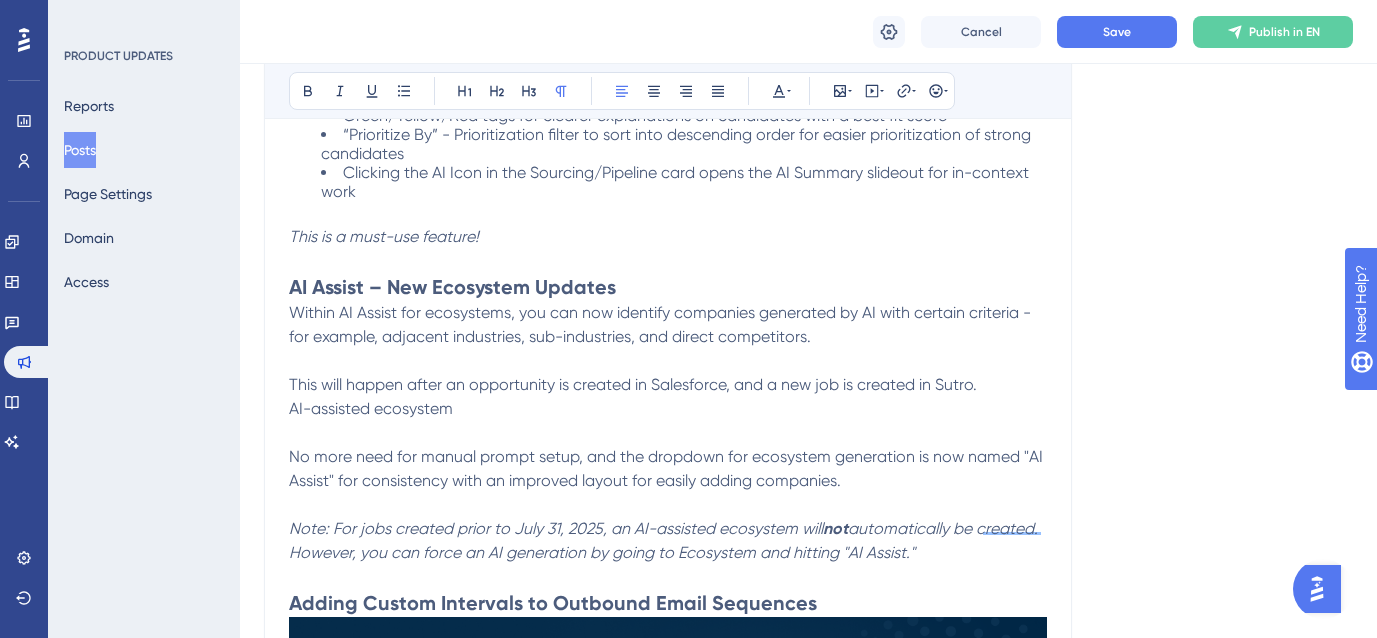 click on "What’s New in Sutro: [MONTH] [YEAR] Bold Italic Underline Bullet Point Heading 1 Heading 2 Heading 3 Normal Align Left Align Center Align Right Align Justify Text Color Insert Image Embed Video Hyperlink Emojis We’re excited to showcase what the Product and Engineering team delivered this month! From a slew of AI enhancements to standardizing Dossier generation for consistency, [MONTH]’s updates are packed with improvements that save time, reduce clicks, and surface VIP candidate insights faster.  🌟 Highlights at a Glance:  AI-powered intake & profile assessments are smarter and easier to use  Sales Prep Docs now auto-generate with AI (goodbye manual research for pre-sales)  Dossier creation and formatting got multiple upgrades for clarity and speed  Improved AI Evaluation: Score Hundreds of Resumes in Minutes
Best For:   Saving time  Improving candidate shortlists  Reducing potential biases
New Updates:  This is a must-use feature!
AI Assist – New Ecosystem Updates
not" at bounding box center [668, 1117] 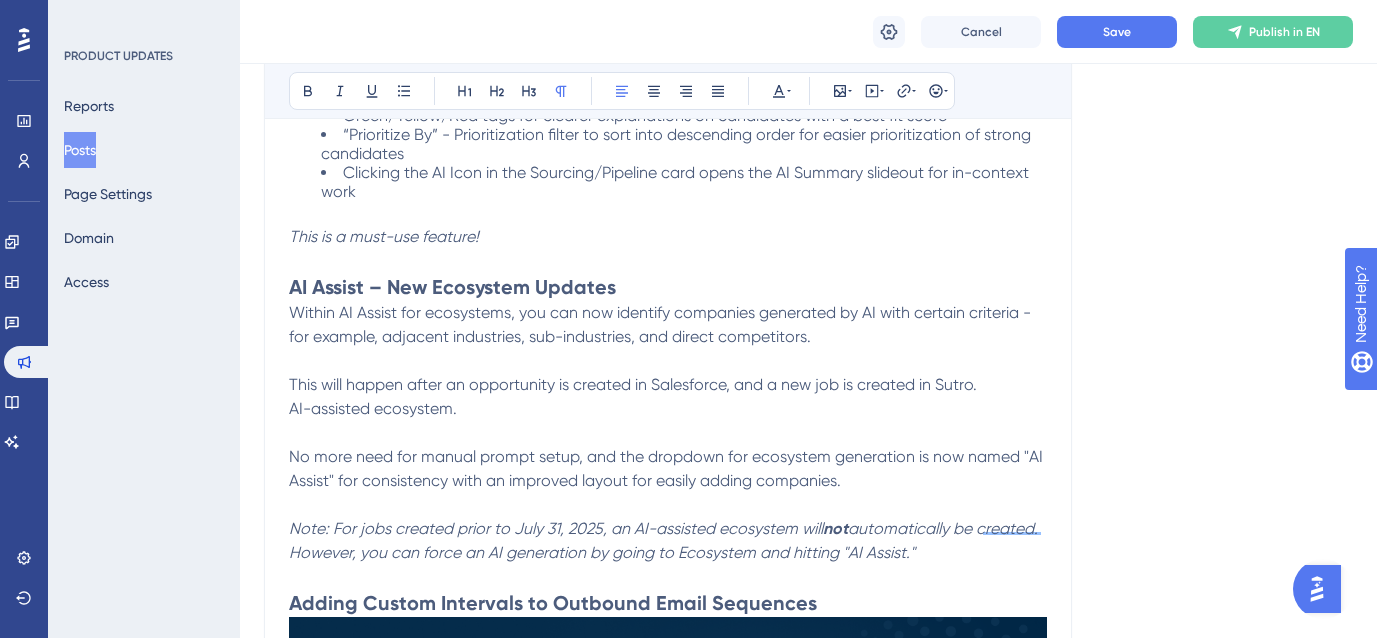 scroll, scrollTop: 1561, scrollLeft: 0, axis: vertical 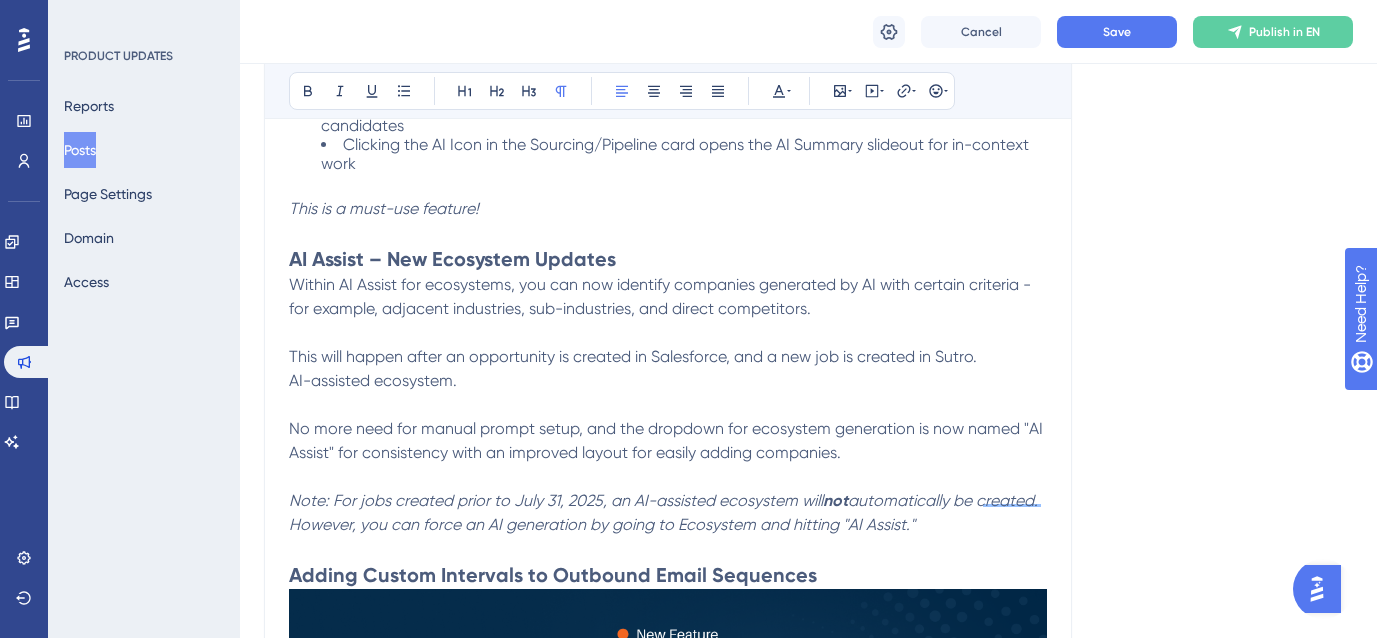 drag, startPoint x: 922, startPoint y: 528, endPoint x: 274, endPoint y: 285, distance: 692.06433 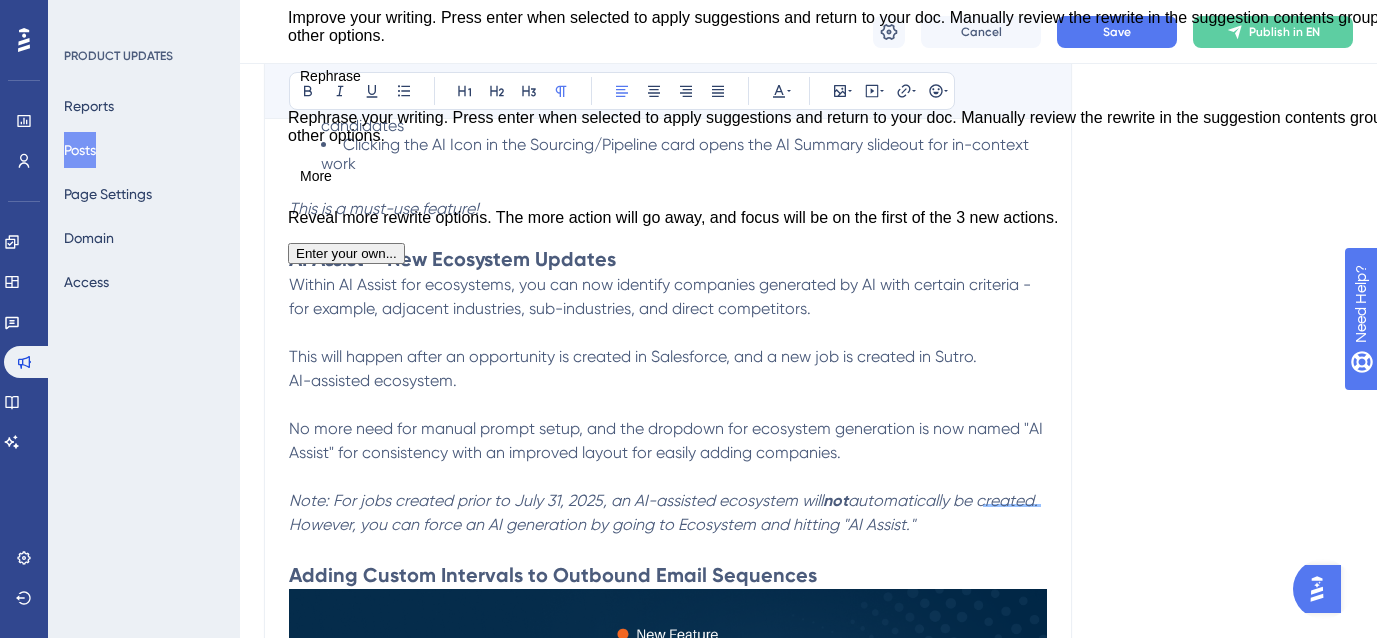 copy on "Within AI Assist for ecosystems, you can now identify companies generated by AI with certain criteria - for example, adjacent industries, sub-industries, and direct competitors.  This will happen after an opportunity is created in Salesforce, and a new job is created in Sutro.  AI-assisted ecosystem.  No more need for manual prompt setup, and the dropdown for ecosystem generation is now named "AI Assist" for consistency with an improved layout for easily adding companies.    Note: For jobs created prior to July 31, 2025, an AI-assisted ecosystem will  not  automatically be created. However, you can force an AI generation by going to Ecosystem and hitting "AI Assist."" 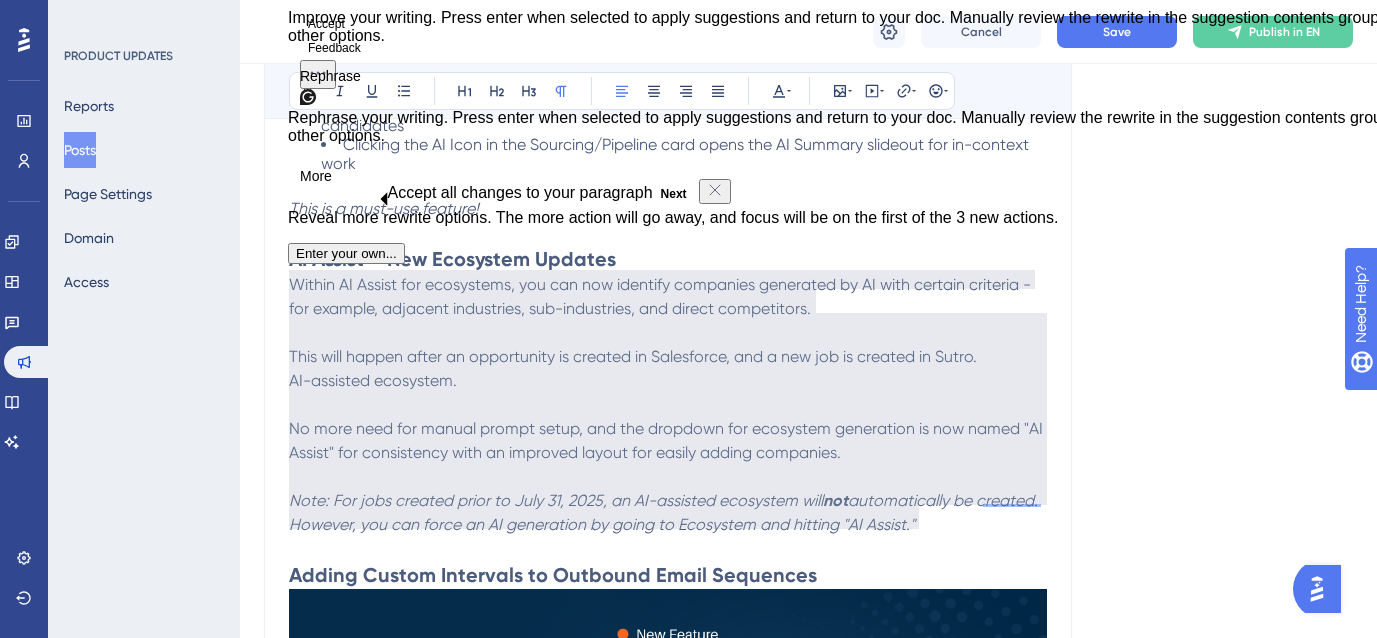 click on "PRODUCT UPDATES Reports Posts Page Settings Domain Access" at bounding box center [144, 319] 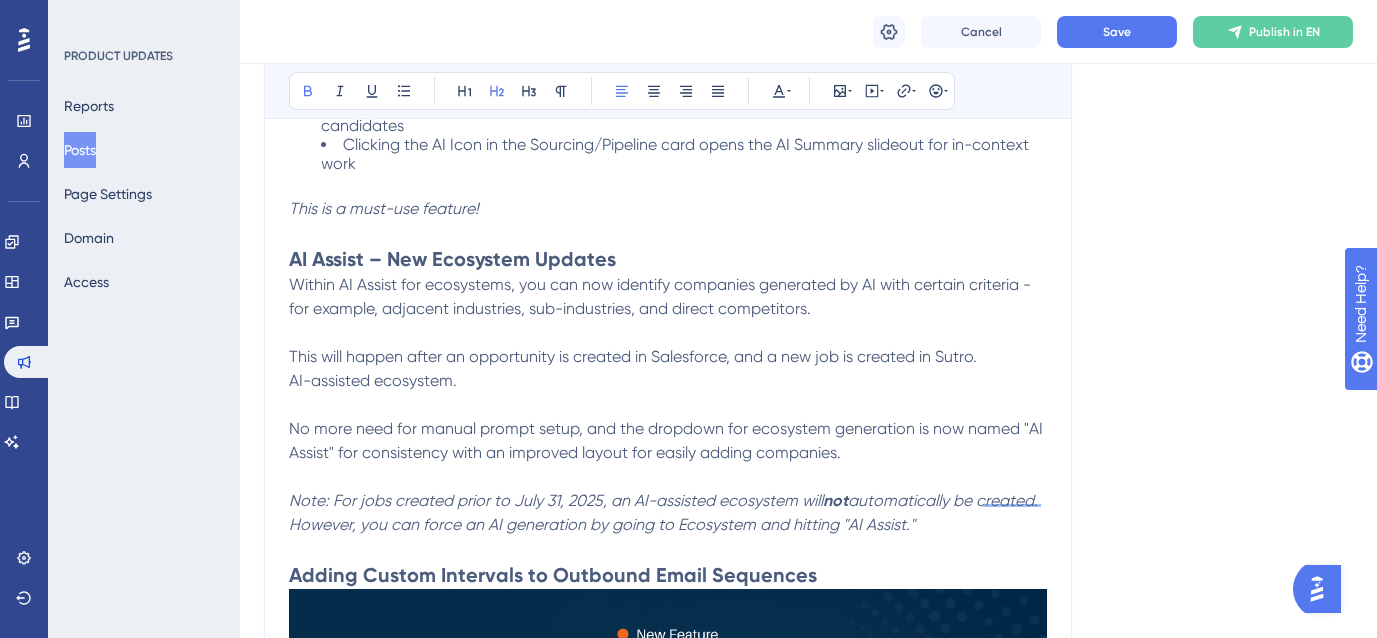 drag, startPoint x: 622, startPoint y: 254, endPoint x: 282, endPoint y: 258, distance: 340.02353 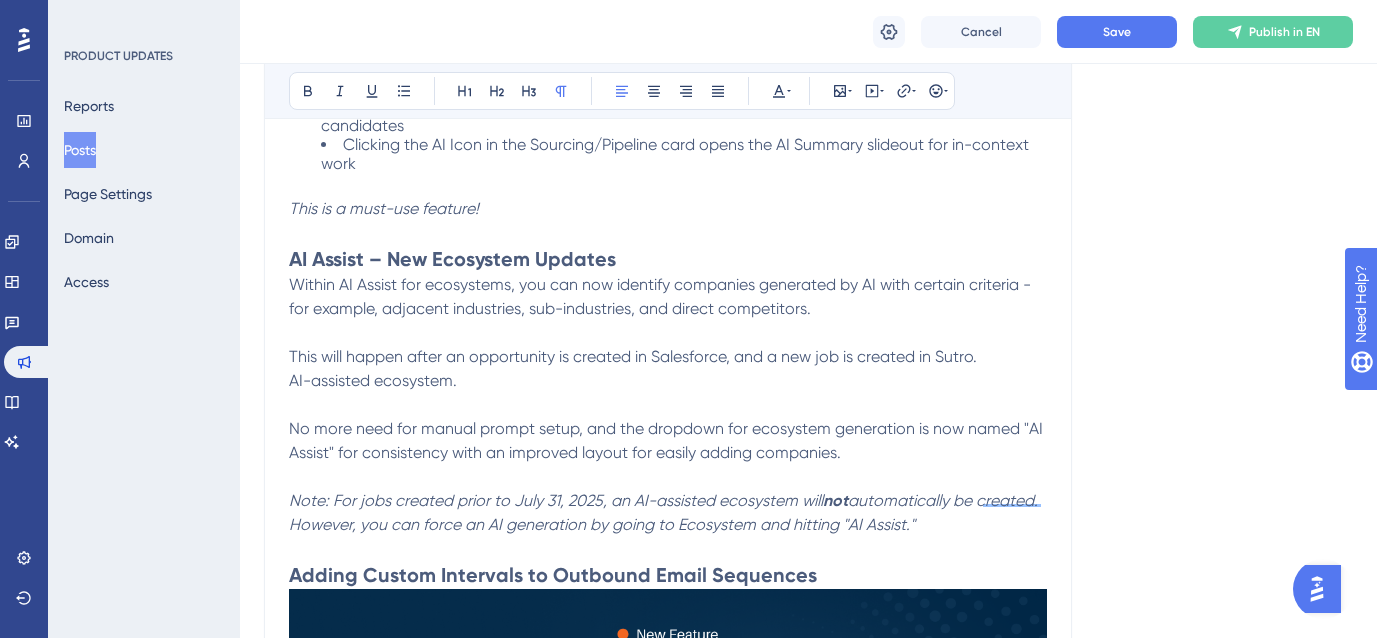 click on "AI-assisted ecosystem." at bounding box center (668, 381) 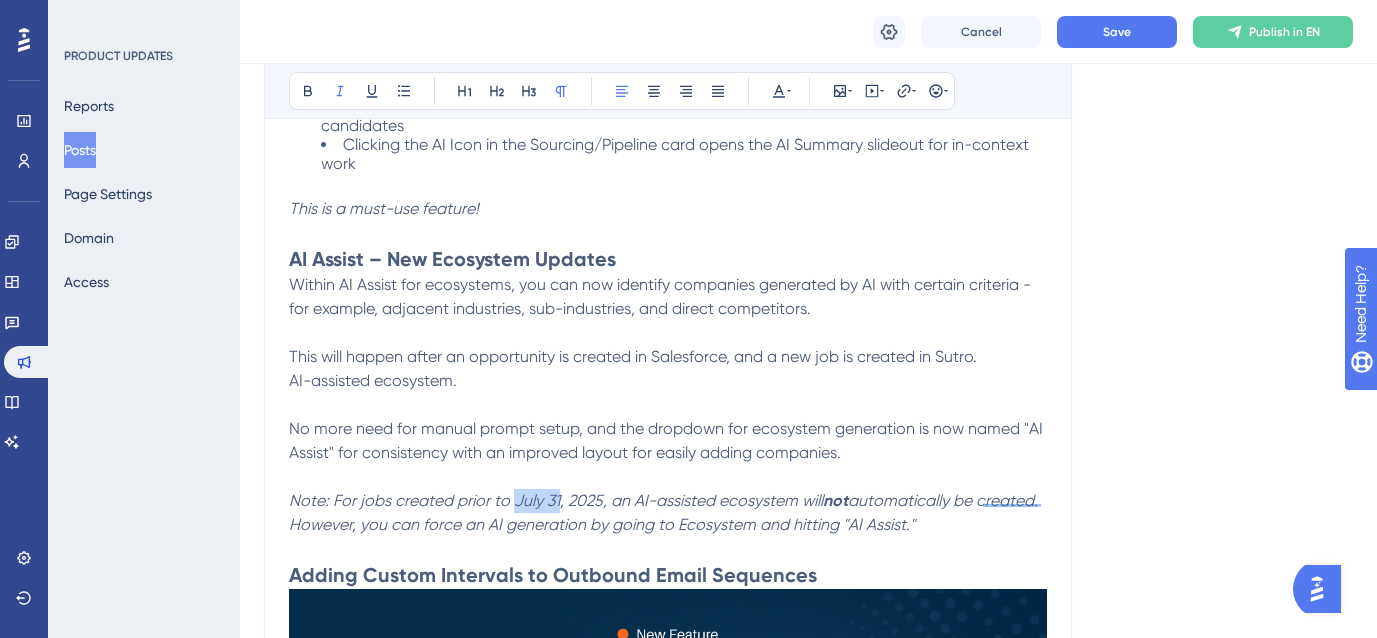 drag, startPoint x: 514, startPoint y: 501, endPoint x: 560, endPoint y: 500, distance: 46.010868 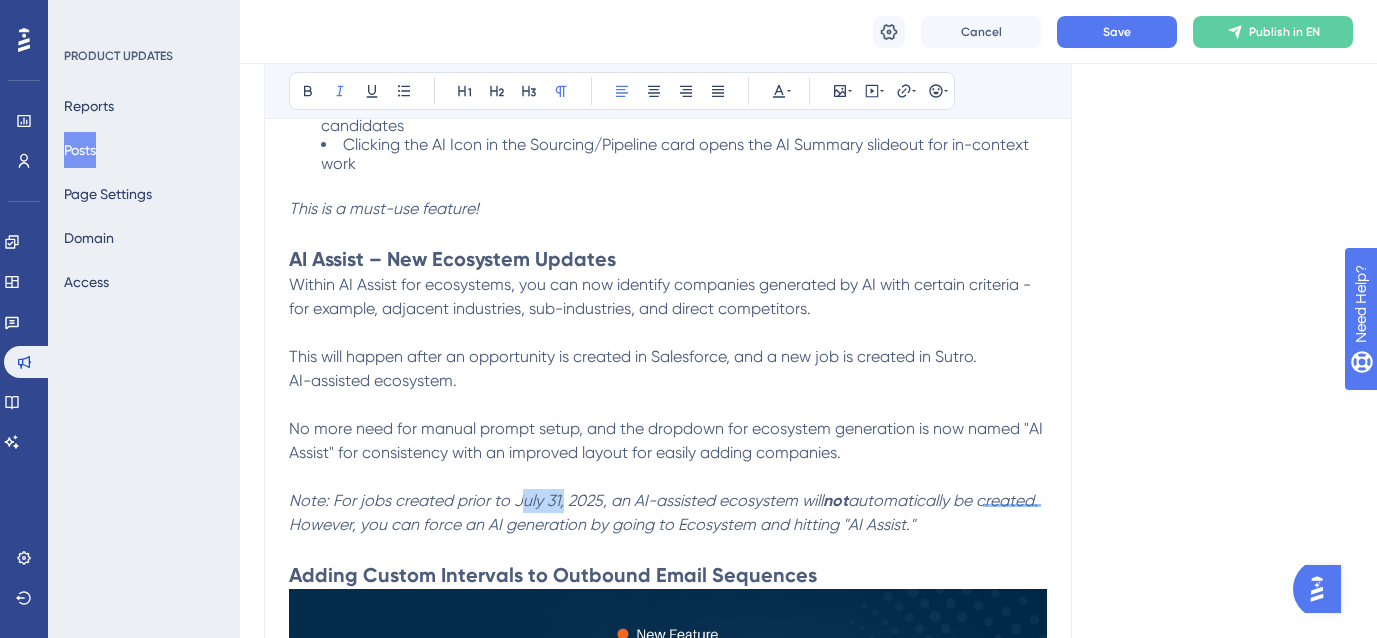 drag, startPoint x: 517, startPoint y: 497, endPoint x: 561, endPoint y: 497, distance: 44 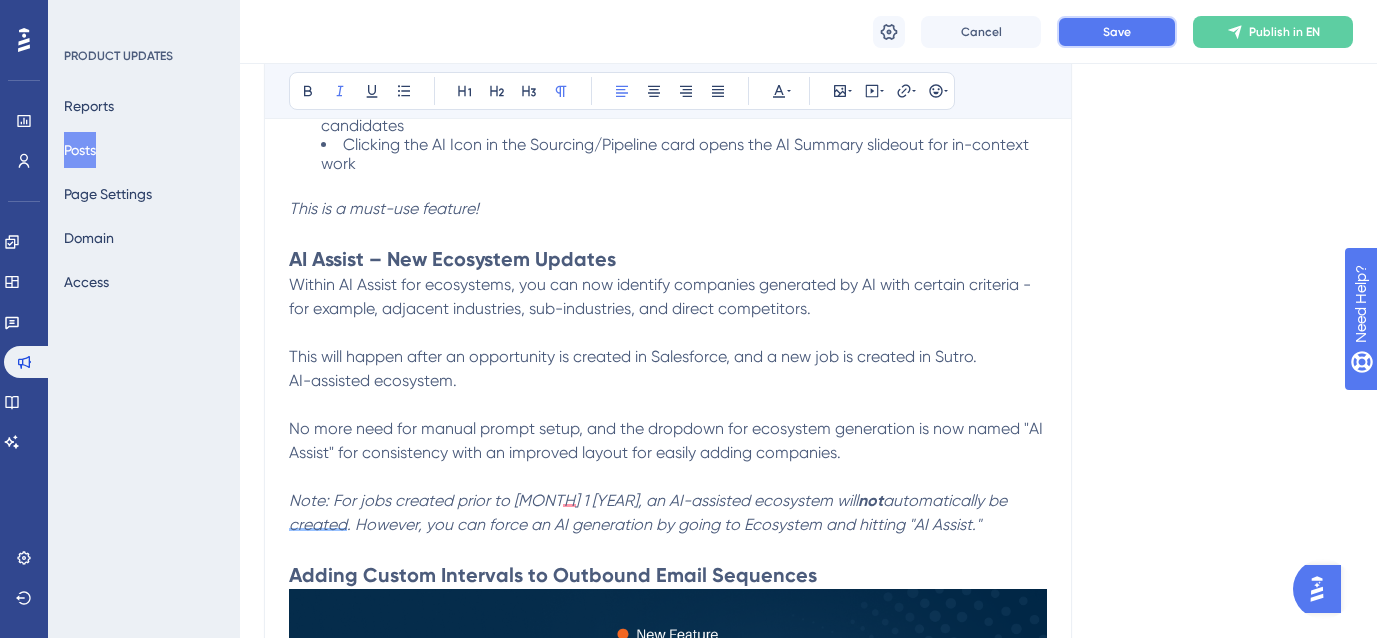 click on "Save" at bounding box center [1117, 32] 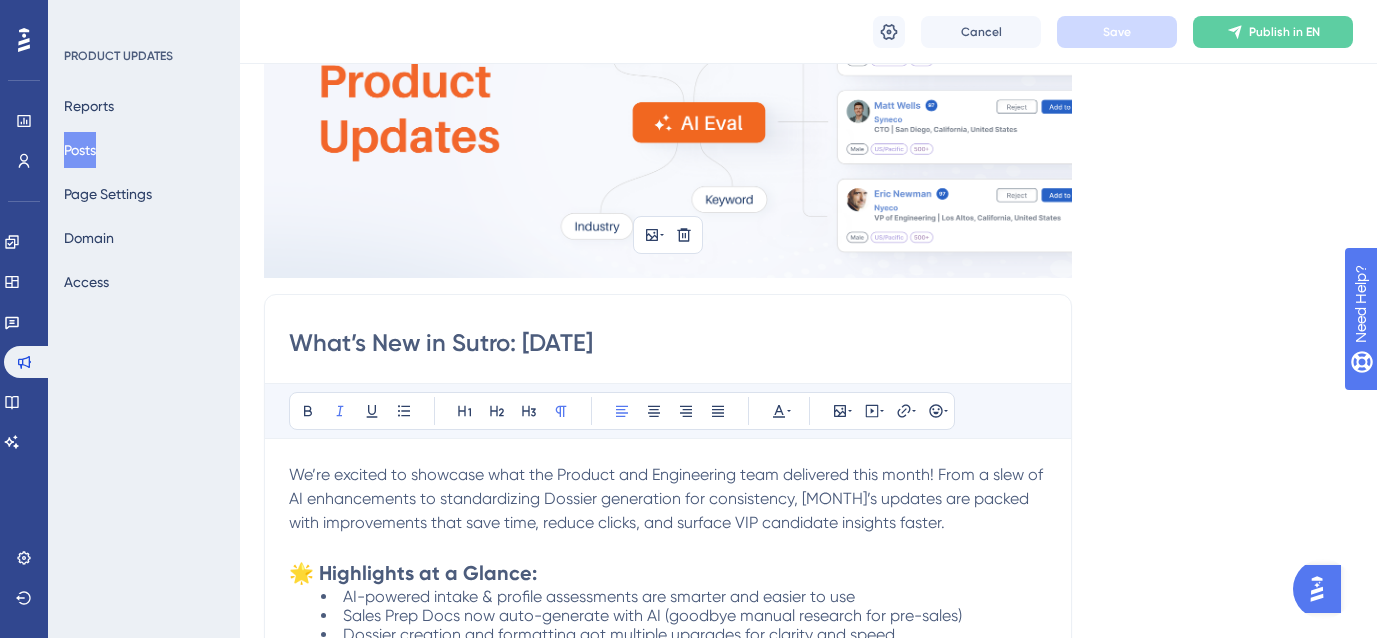 scroll, scrollTop: 307, scrollLeft: 0, axis: vertical 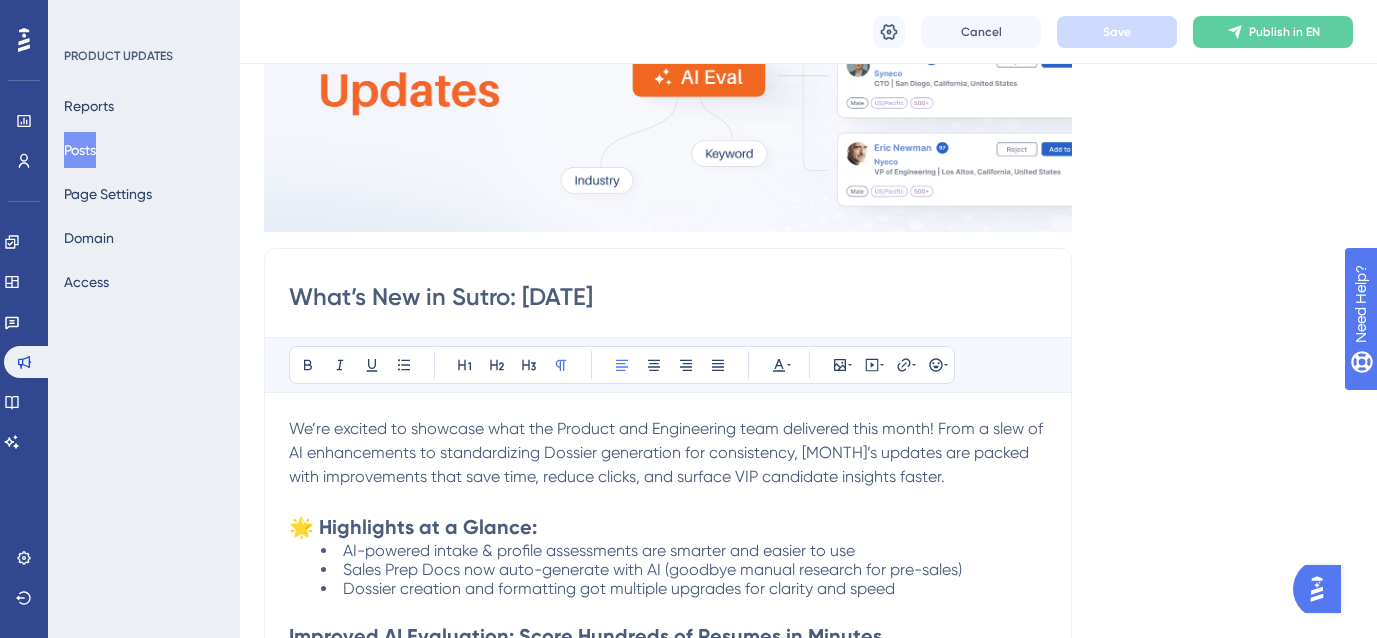click on "We’re excited to showcase what the Product and Engineering team delivered this month! From a slew of AI enhancements to standardizing Dossier generation for consistency, [MONTH]’s updates are packed with improvements that save time, reduce clicks, and surface VIP candidate insights faster." at bounding box center [668, 452] 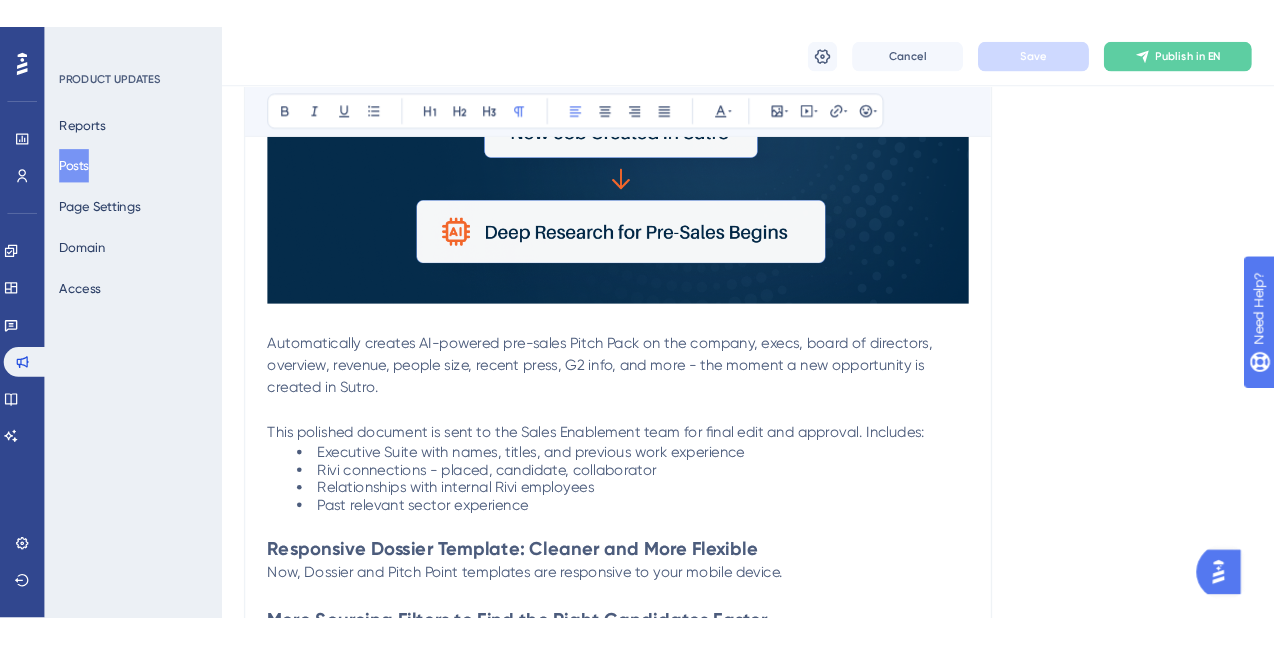scroll, scrollTop: 2824, scrollLeft: 0, axis: vertical 